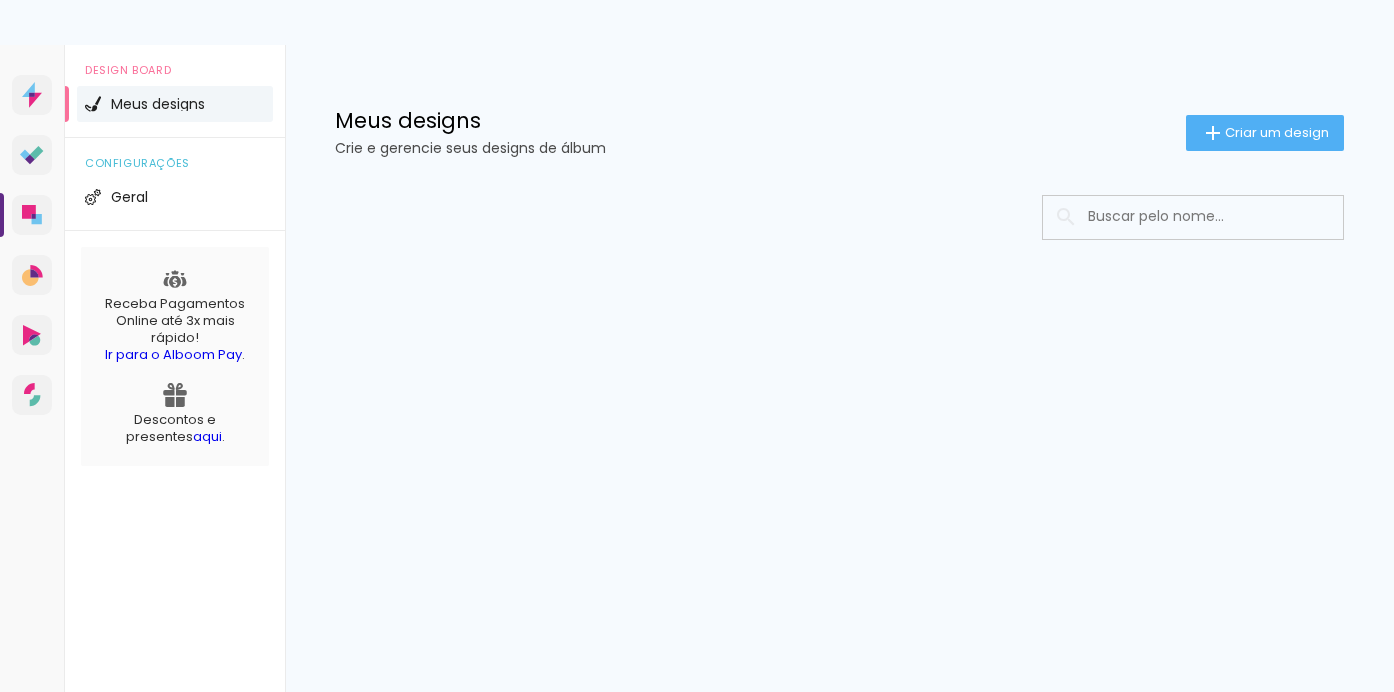 scroll, scrollTop: 0, scrollLeft: 0, axis: both 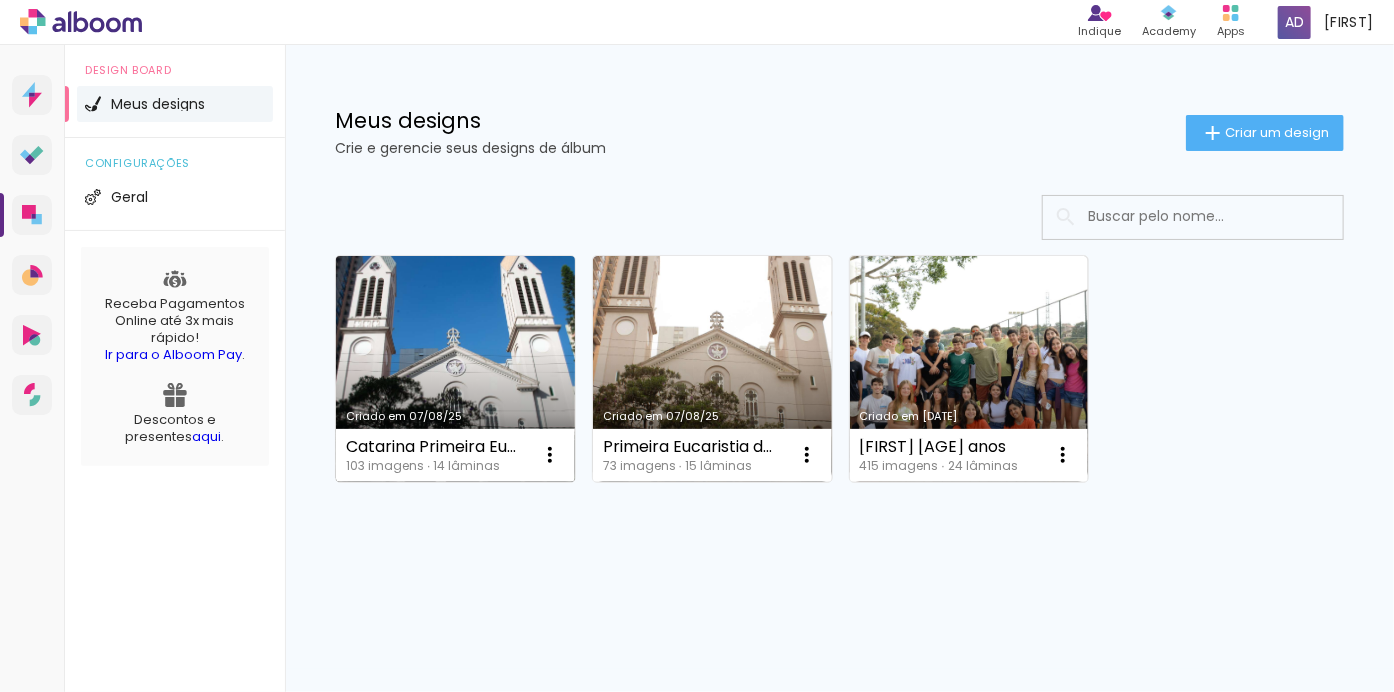 click on "Criado em 07/08/25" at bounding box center [455, 369] 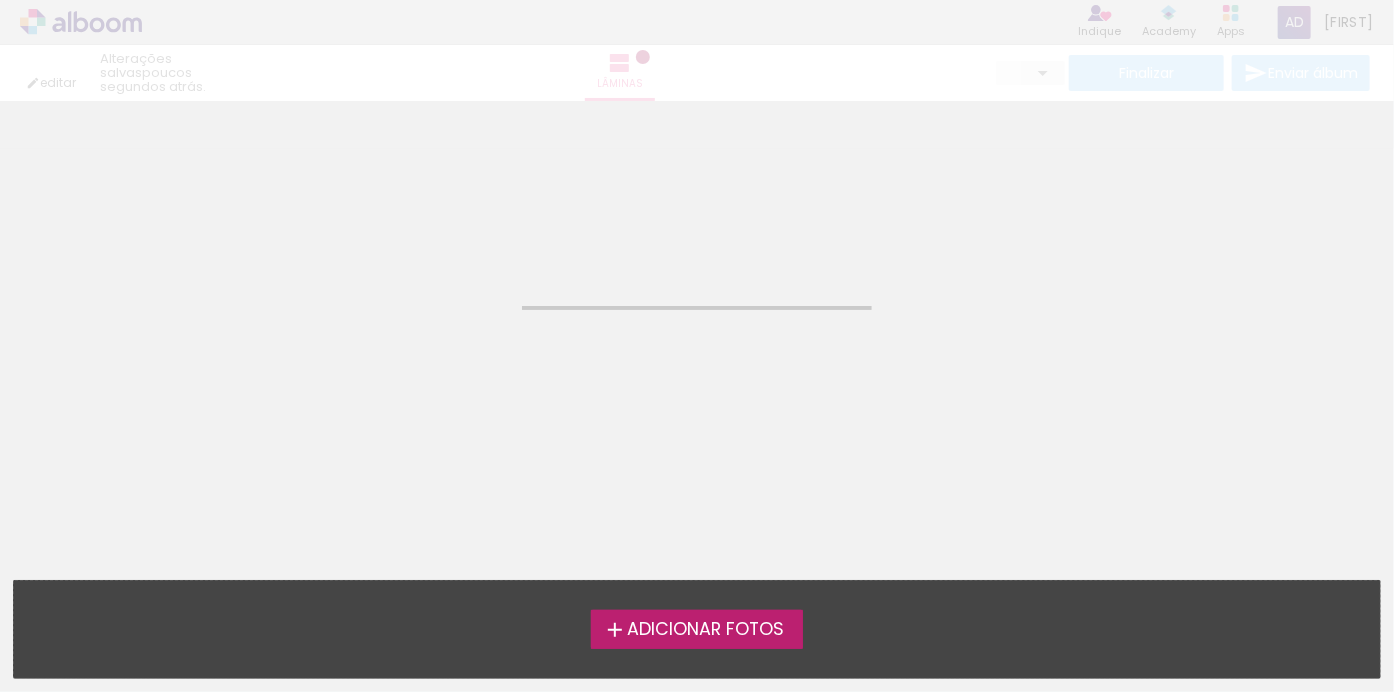 click on "Confirmar Cancelar" 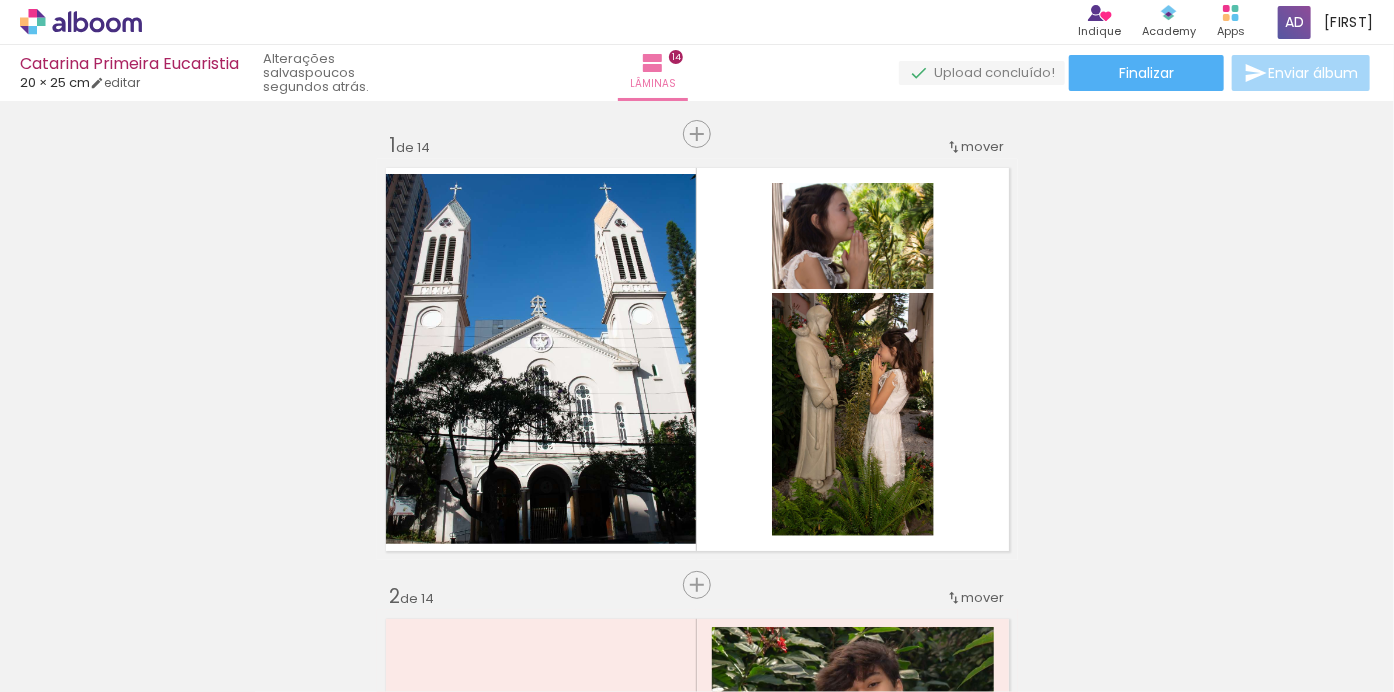 scroll, scrollTop: 516, scrollLeft: 0, axis: vertical 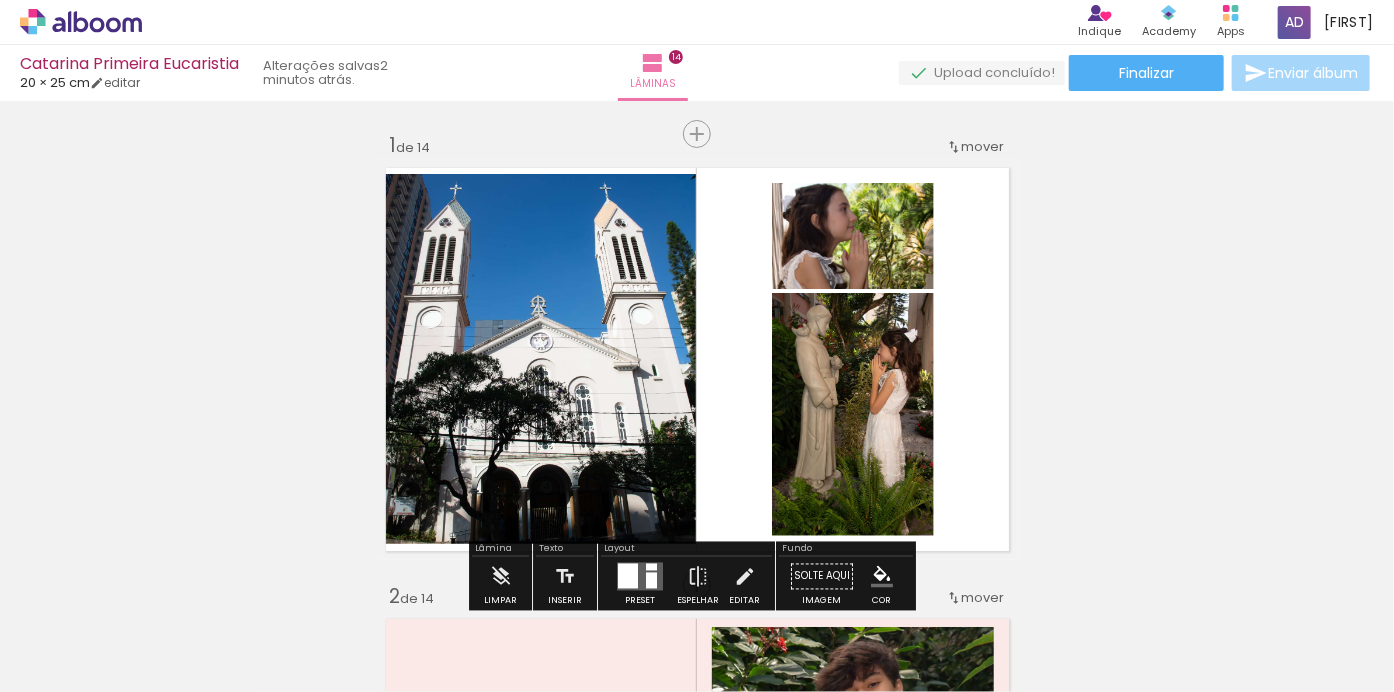 drag, startPoint x: 1329, startPoint y: 479, endPoint x: 1328, endPoint y: 406, distance: 73.00685 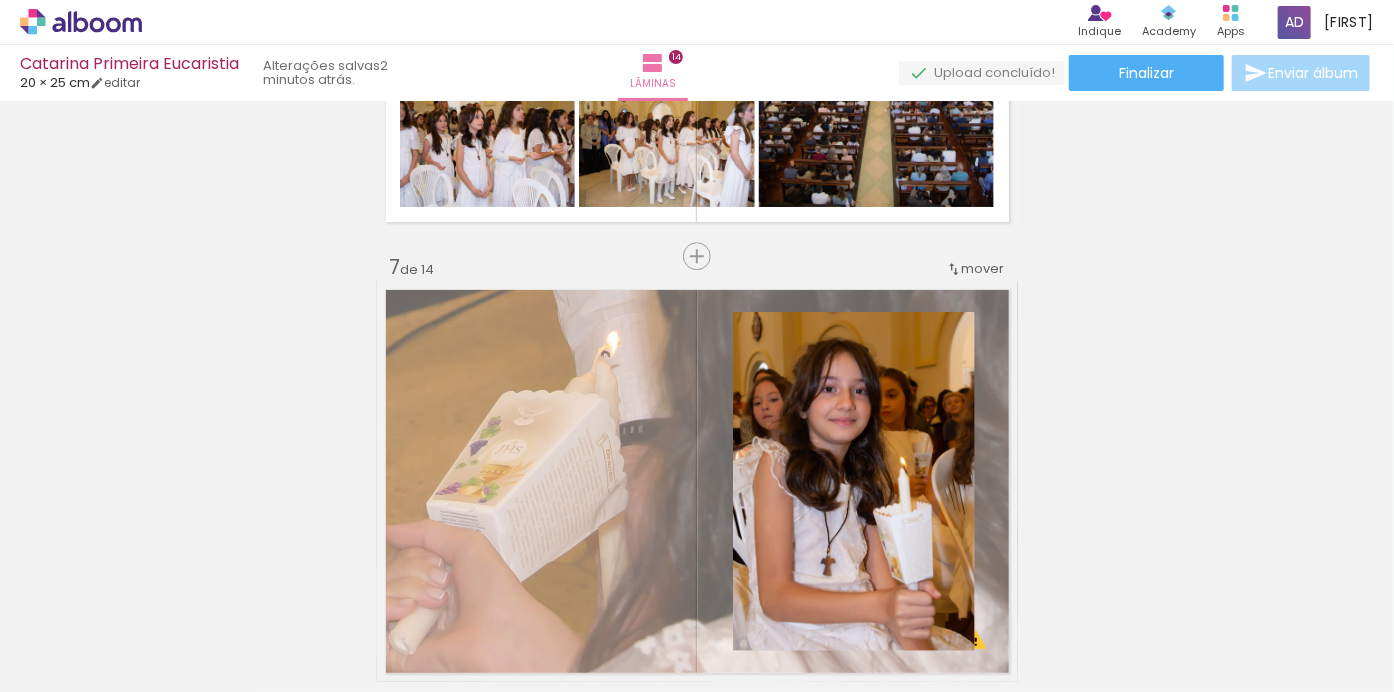 scroll, scrollTop: 3100, scrollLeft: 0, axis: vertical 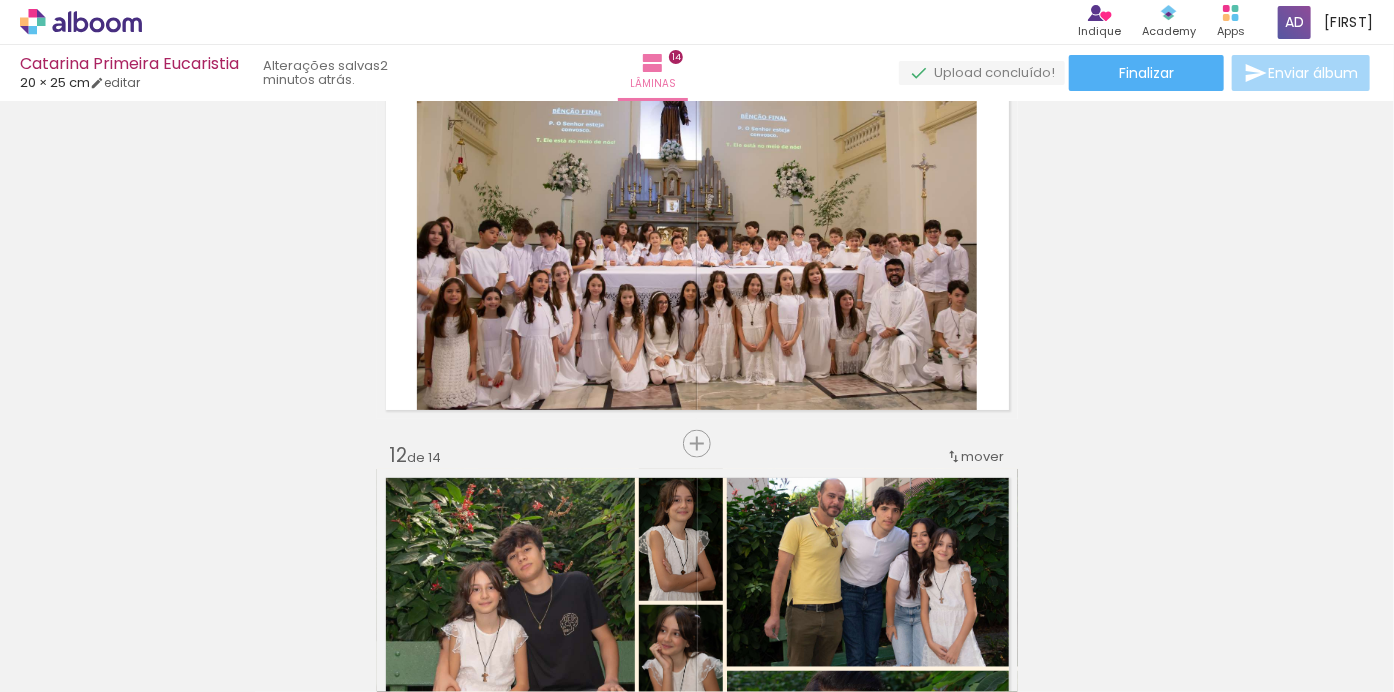 drag, startPoint x: 1385, startPoint y: 553, endPoint x: 304, endPoint y: 406, distance: 1090.9491 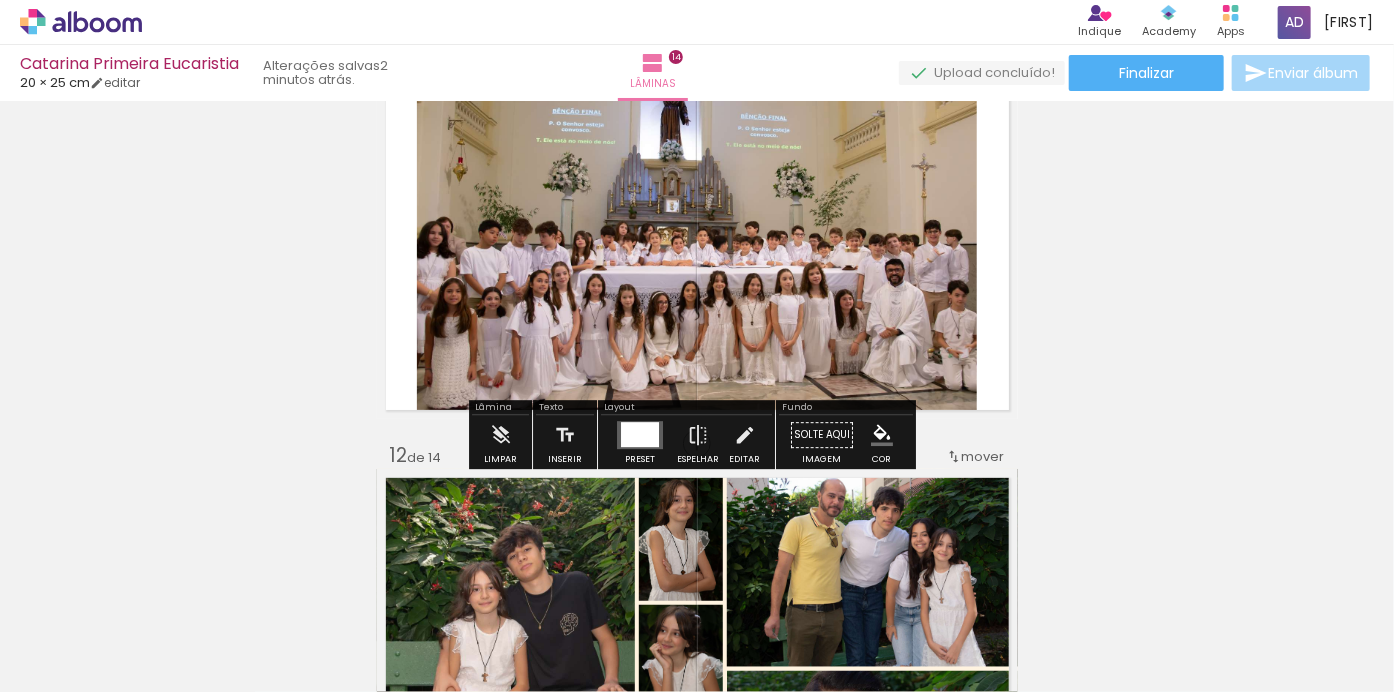 drag, startPoint x: 1009, startPoint y: 296, endPoint x: 1012, endPoint y: 31, distance: 265.01697 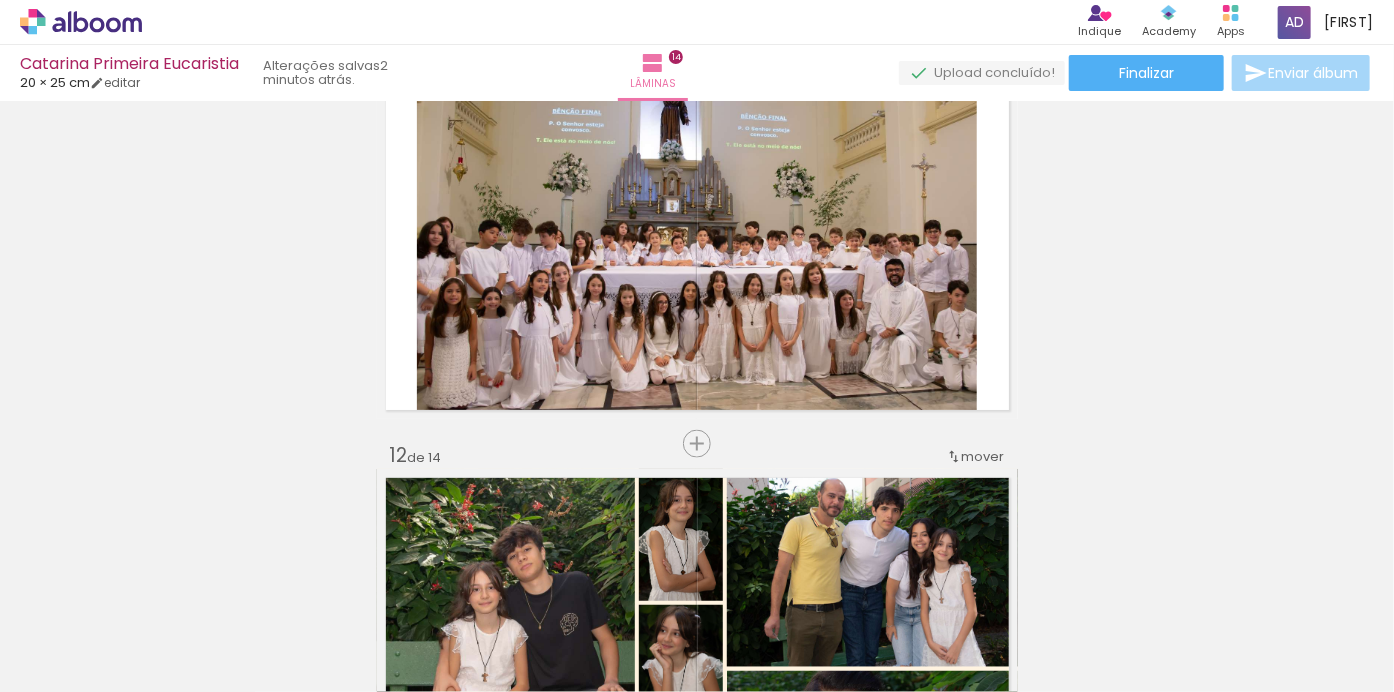 drag, startPoint x: 1012, startPoint y: 31, endPoint x: 1222, endPoint y: 543, distance: 553.3932 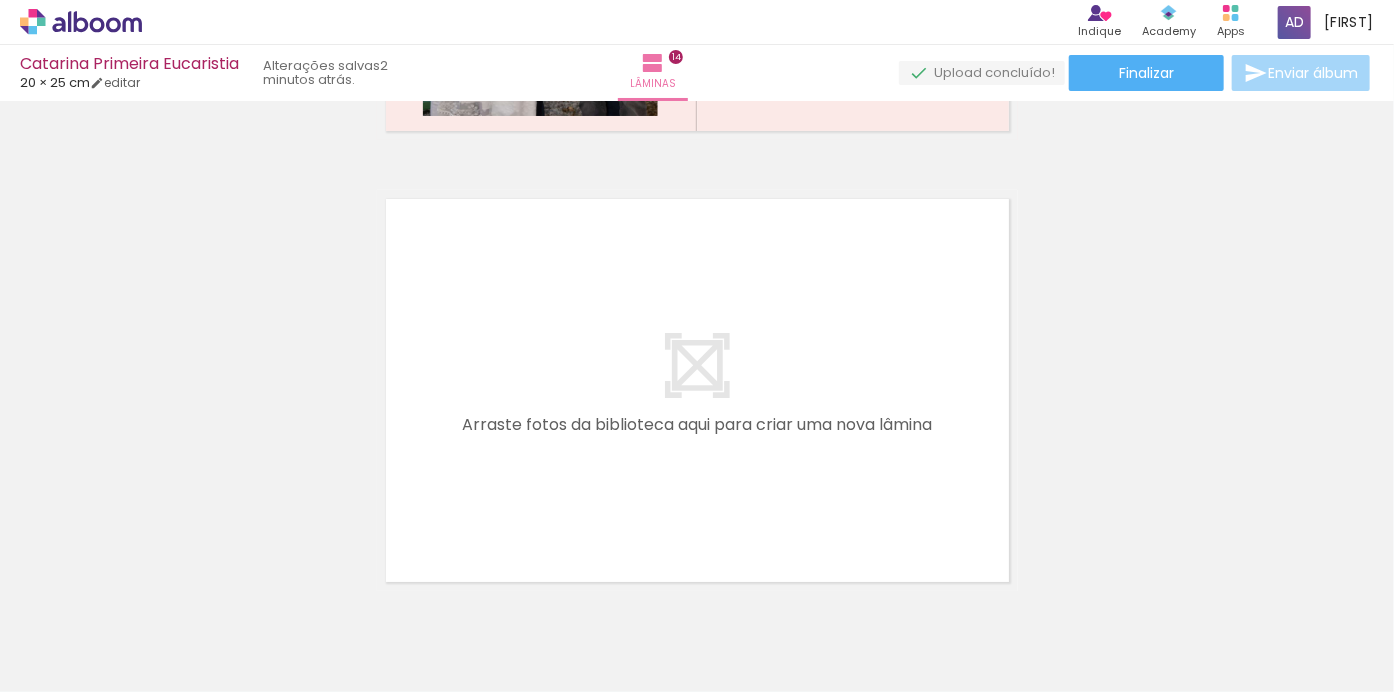 scroll, scrollTop: 6288, scrollLeft: 0, axis: vertical 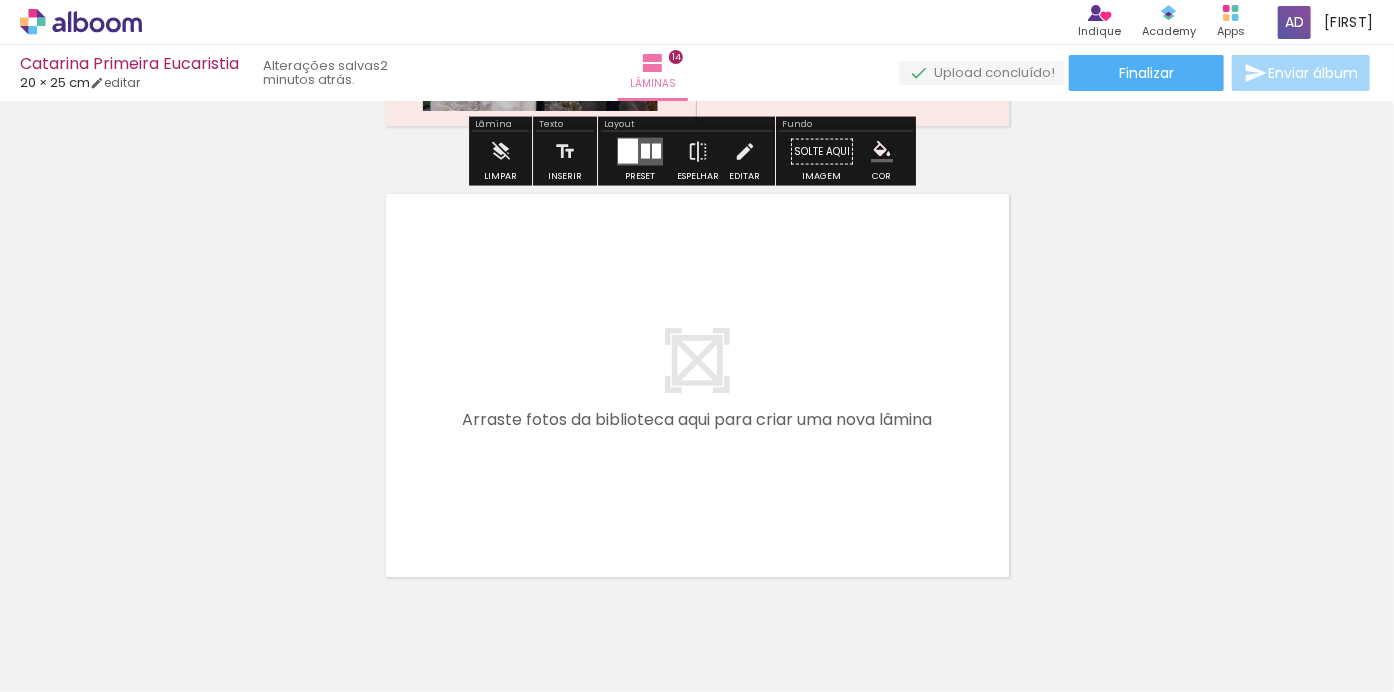 click at bounding box center (628, 151) 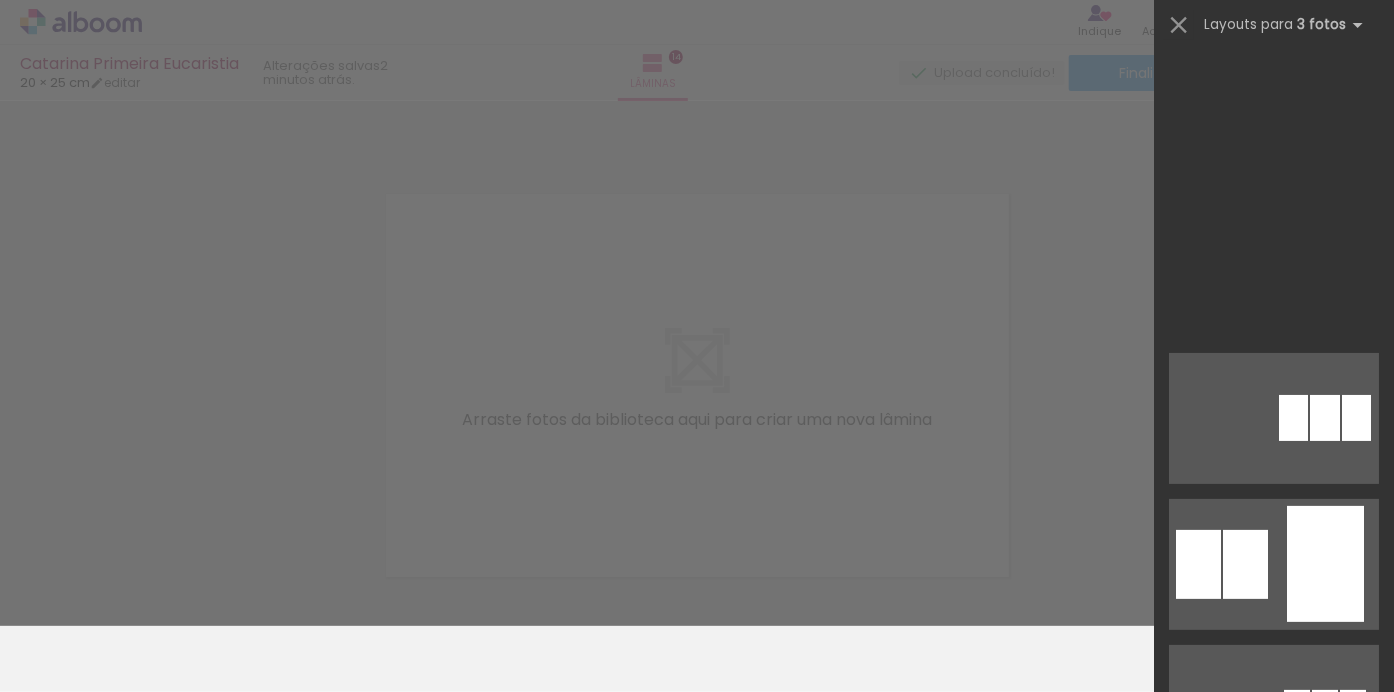 scroll, scrollTop: 876, scrollLeft: 0, axis: vertical 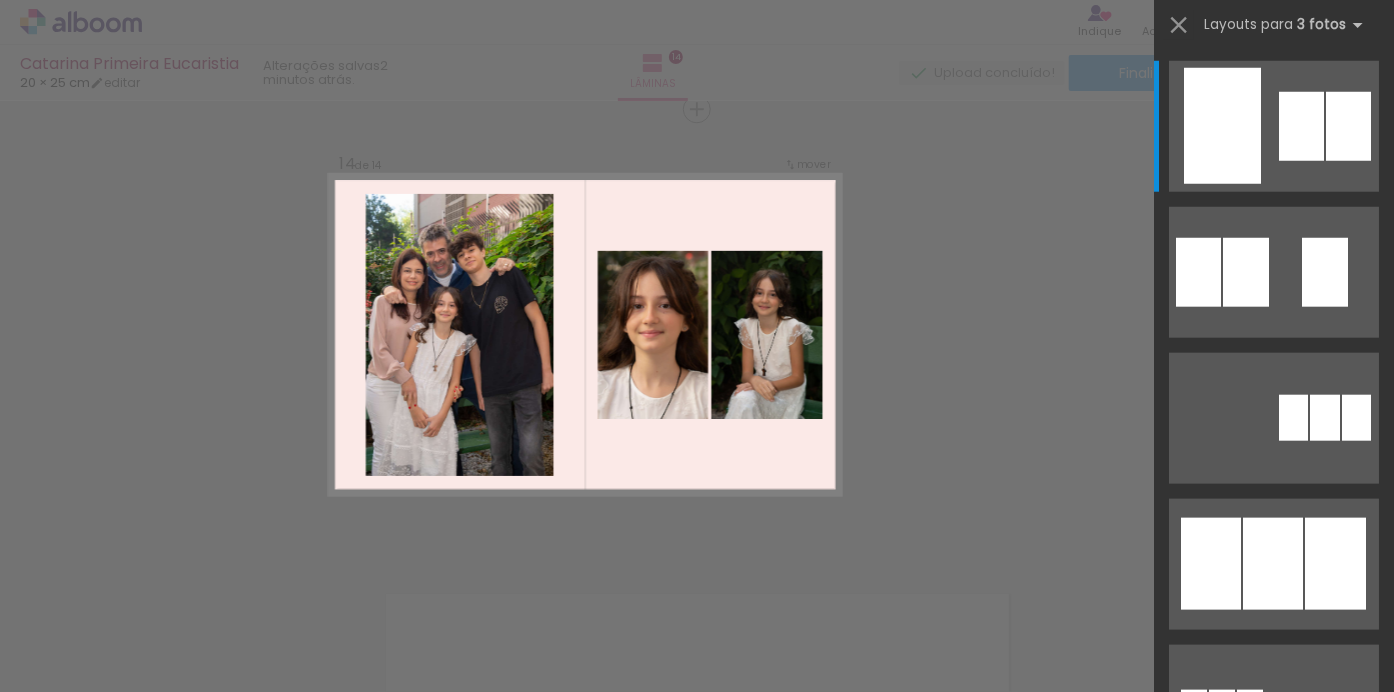 click on "Confirmar Cancelar" at bounding box center [697, -2381] 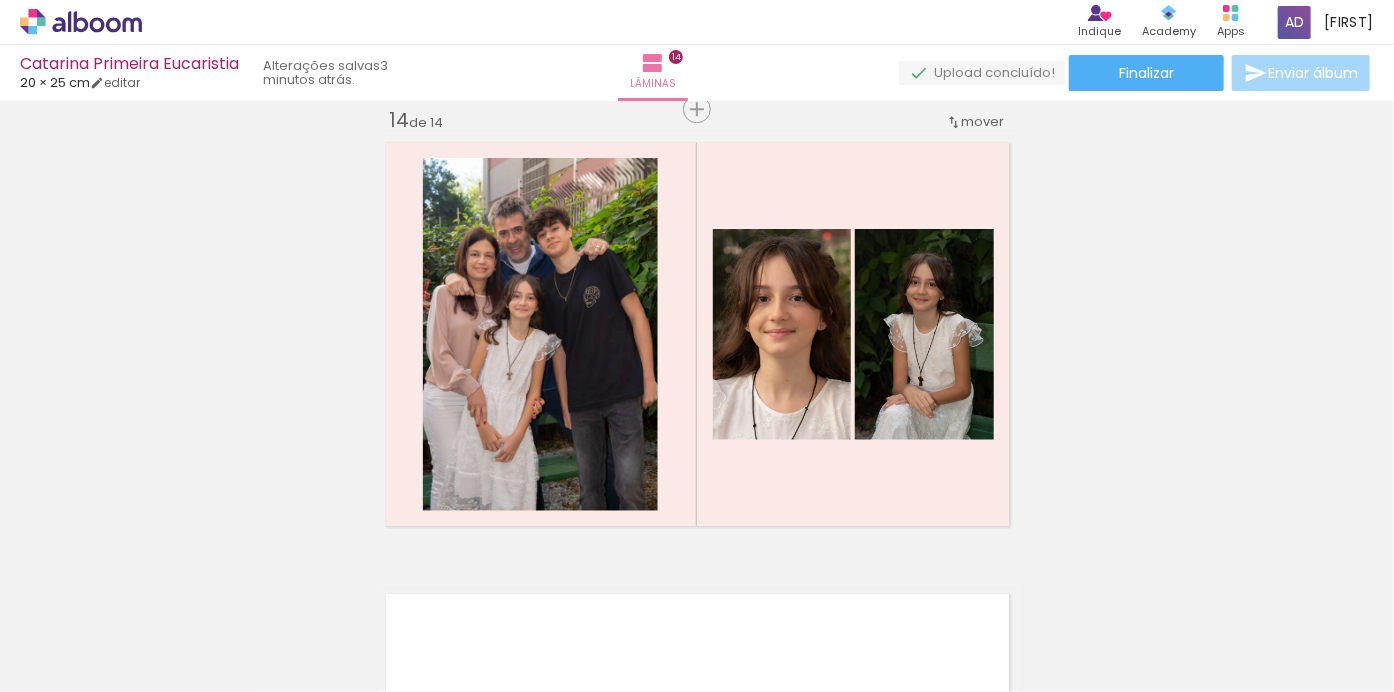 click on "Inserir lâmina 1  de 14  Inserir lâmina 2  de 14  Inserir lâmina 3  de 14  Inserir lâmina 4  de 14  Inserir lâmina 5  de 14  Inserir lâmina 6  de 14  Inserir lâmina 7  de 14  Inserir lâmina 8  de 14  Inserir lâmina 9  de 14  Inserir lâmina 10  de 14  Inserir lâmina 11  de 14  Inserir lâmina 12  de 14  Inserir lâmina 13  de 14  Inserir lâmina 14  de 14 O Designbox precisará aumentar a sua imagem em 381% para exportar para impressão. O Designbox precisará aumentar a sua imagem em 157% para exportar para impressão." at bounding box center [697, -2397] 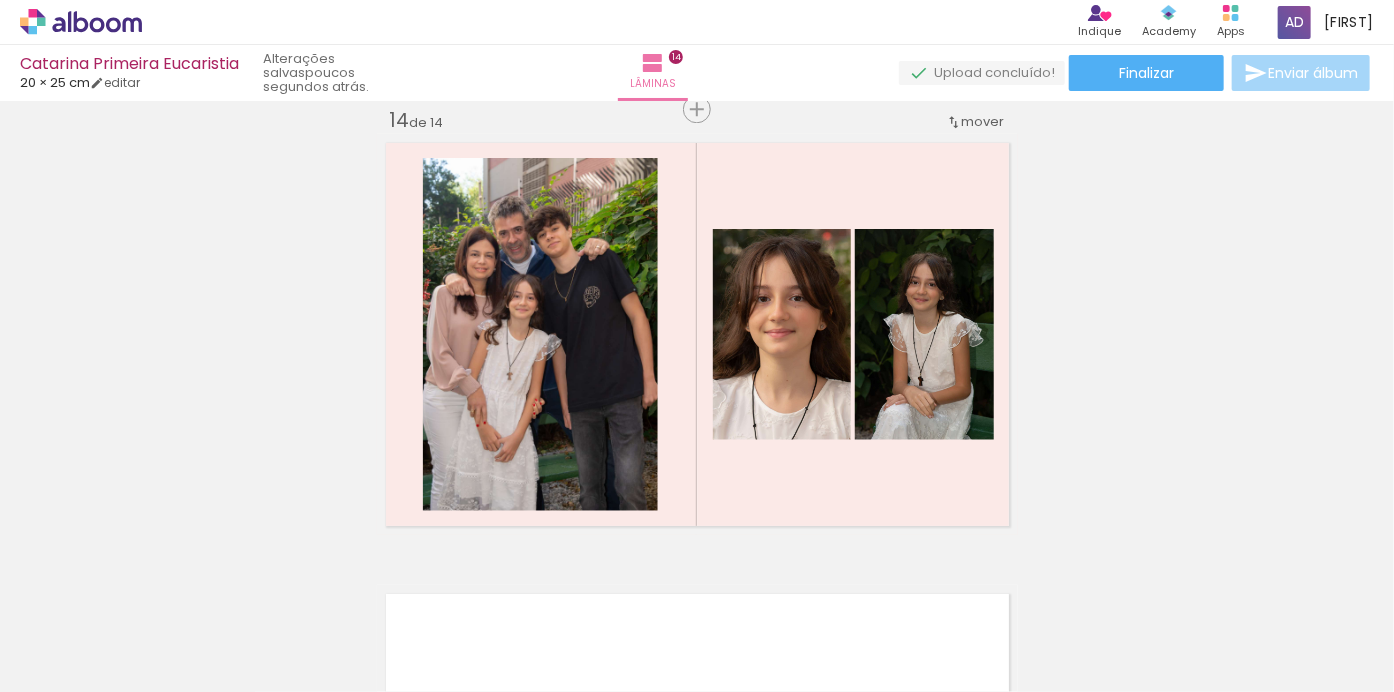 drag, startPoint x: 1231, startPoint y: 499, endPoint x: 271, endPoint y: 307, distance: 979.0117 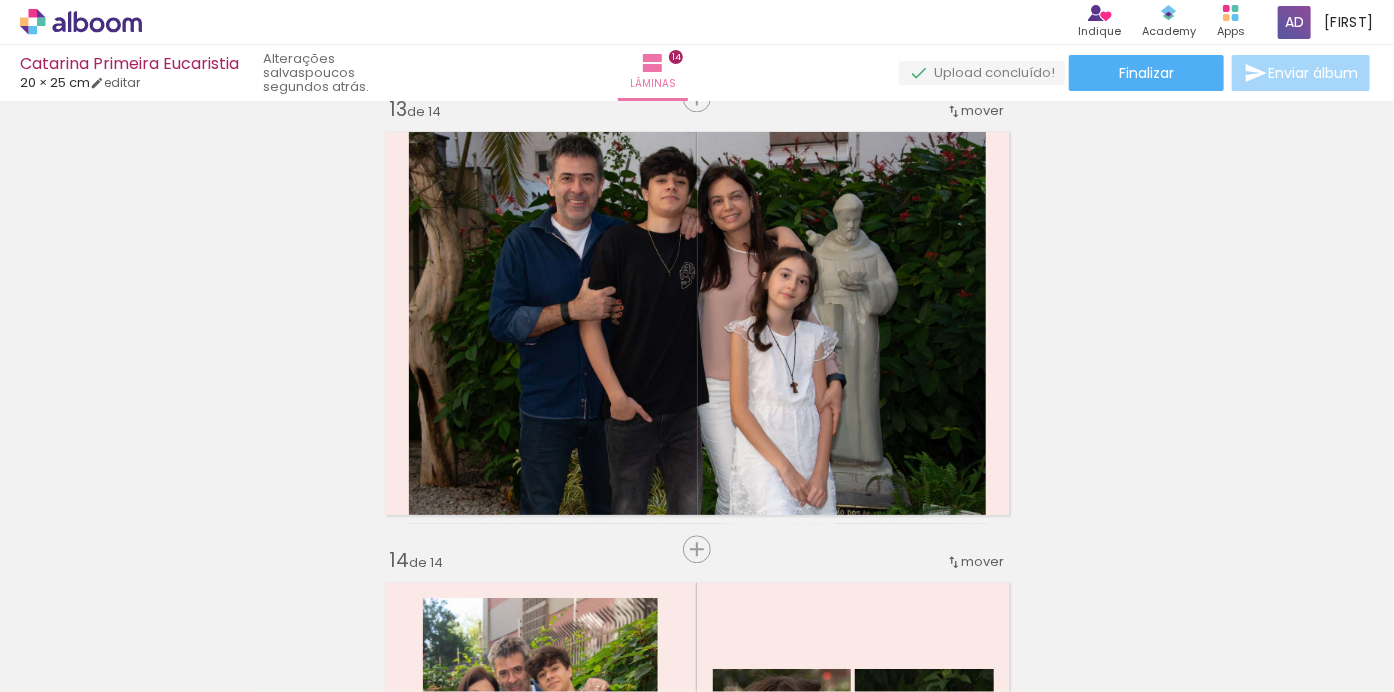 scroll, scrollTop: 5421, scrollLeft: 0, axis: vertical 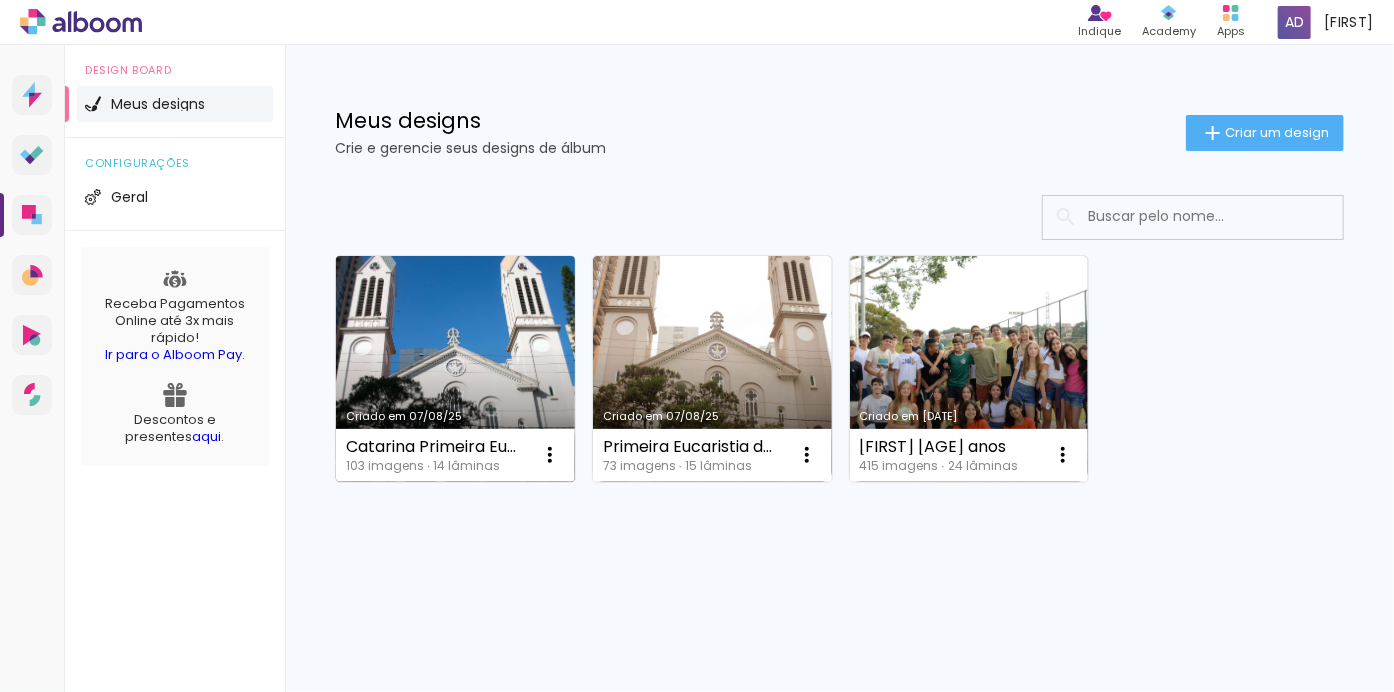 click on "Criado em 07/08/25" at bounding box center (455, 369) 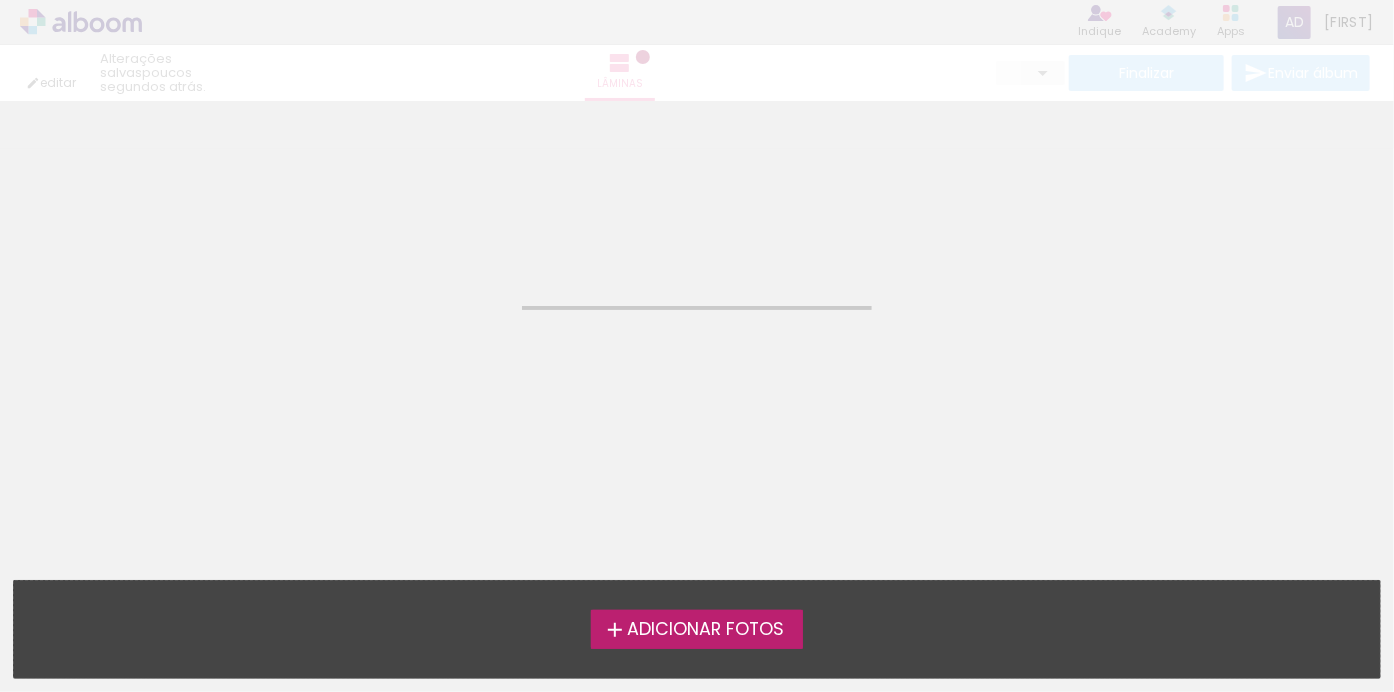 click on "Confirmar Cancelar" 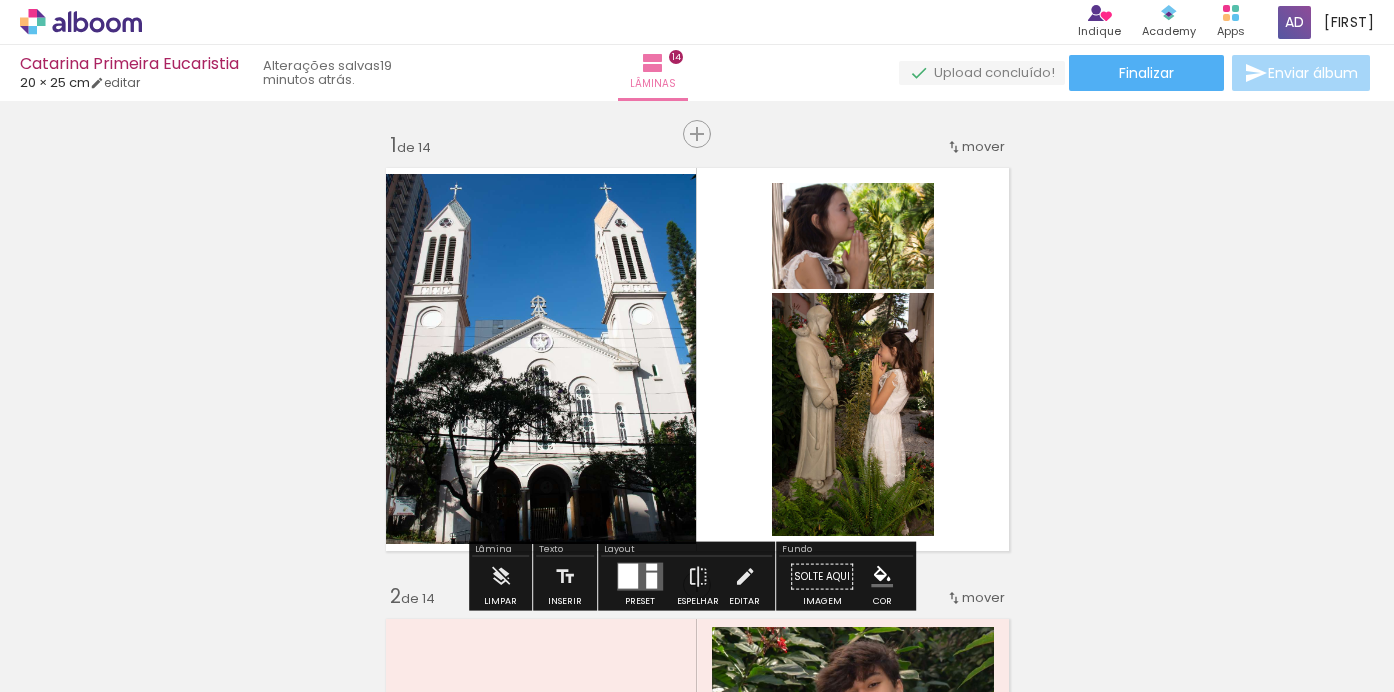 scroll, scrollTop: 0, scrollLeft: 0, axis: both 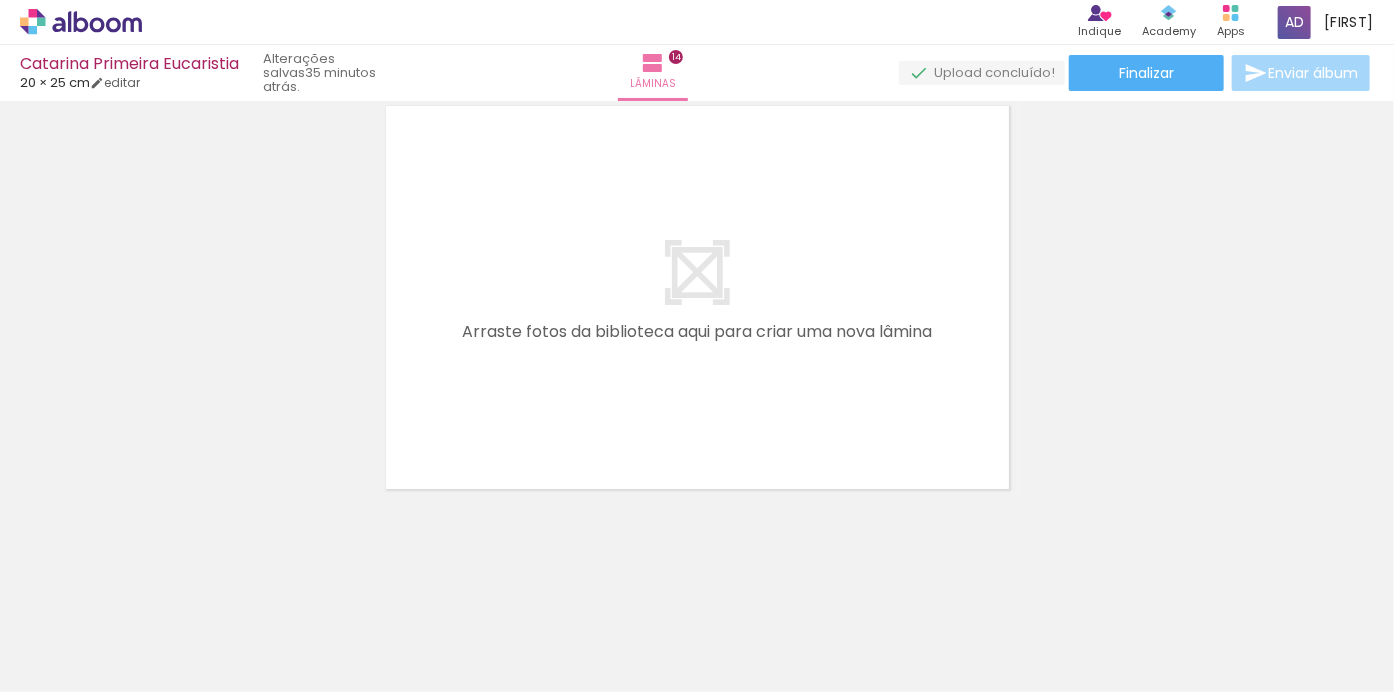 click on "Adicionar
Fotos" at bounding box center [71, 665] 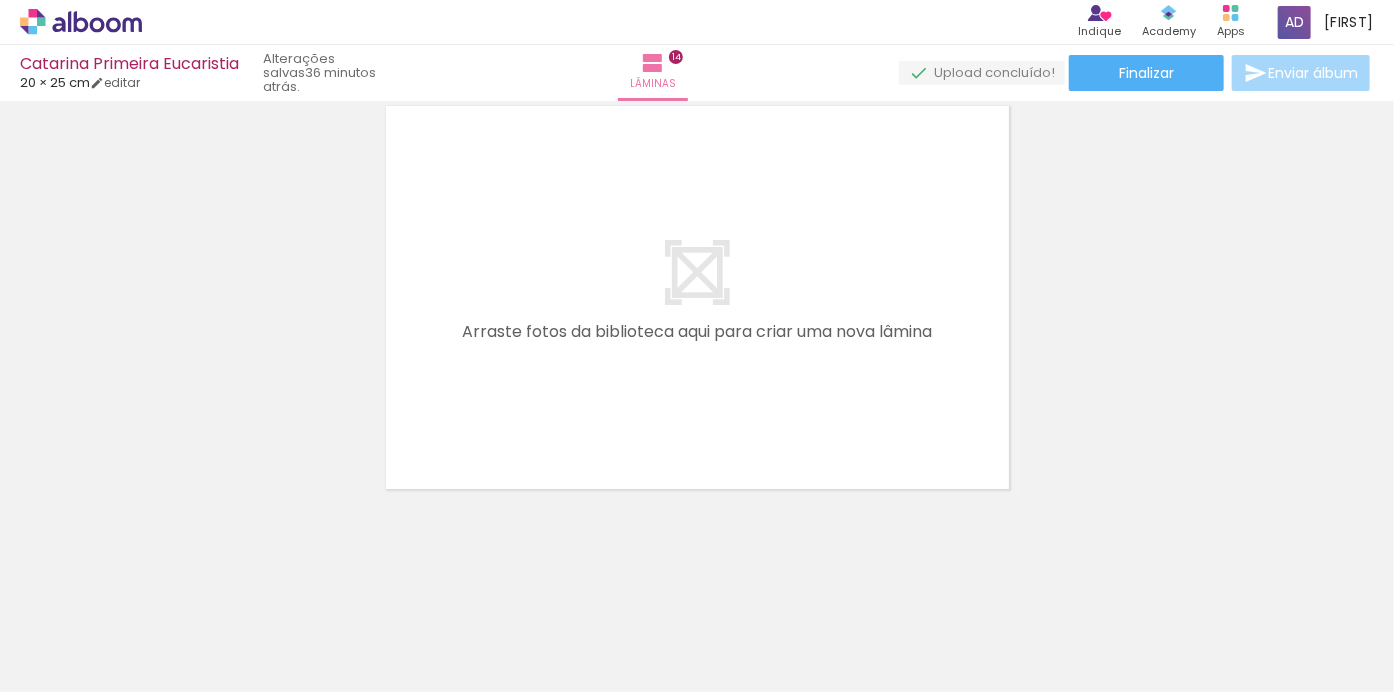 scroll, scrollTop: 0, scrollLeft: 1105, axis: horizontal 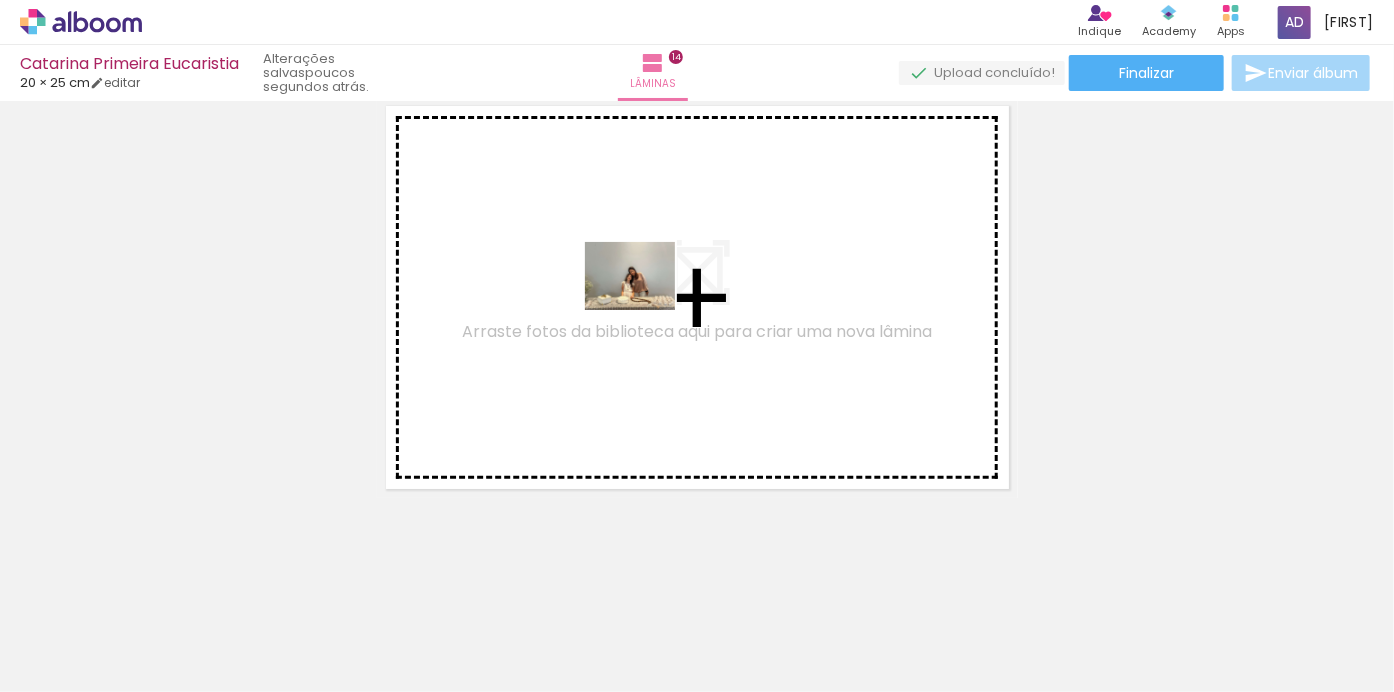drag, startPoint x: 1213, startPoint y: 635, endPoint x: 645, endPoint y: 302, distance: 658.41705 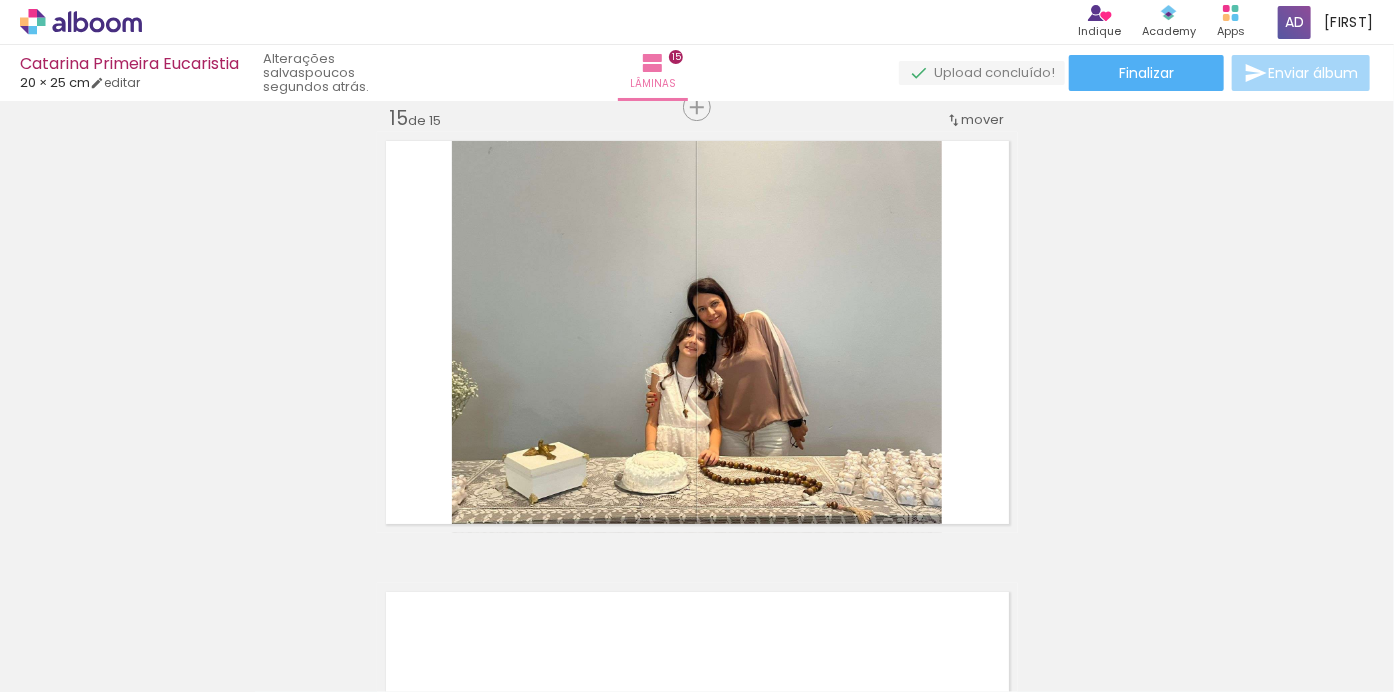 scroll, scrollTop: 6339, scrollLeft: 0, axis: vertical 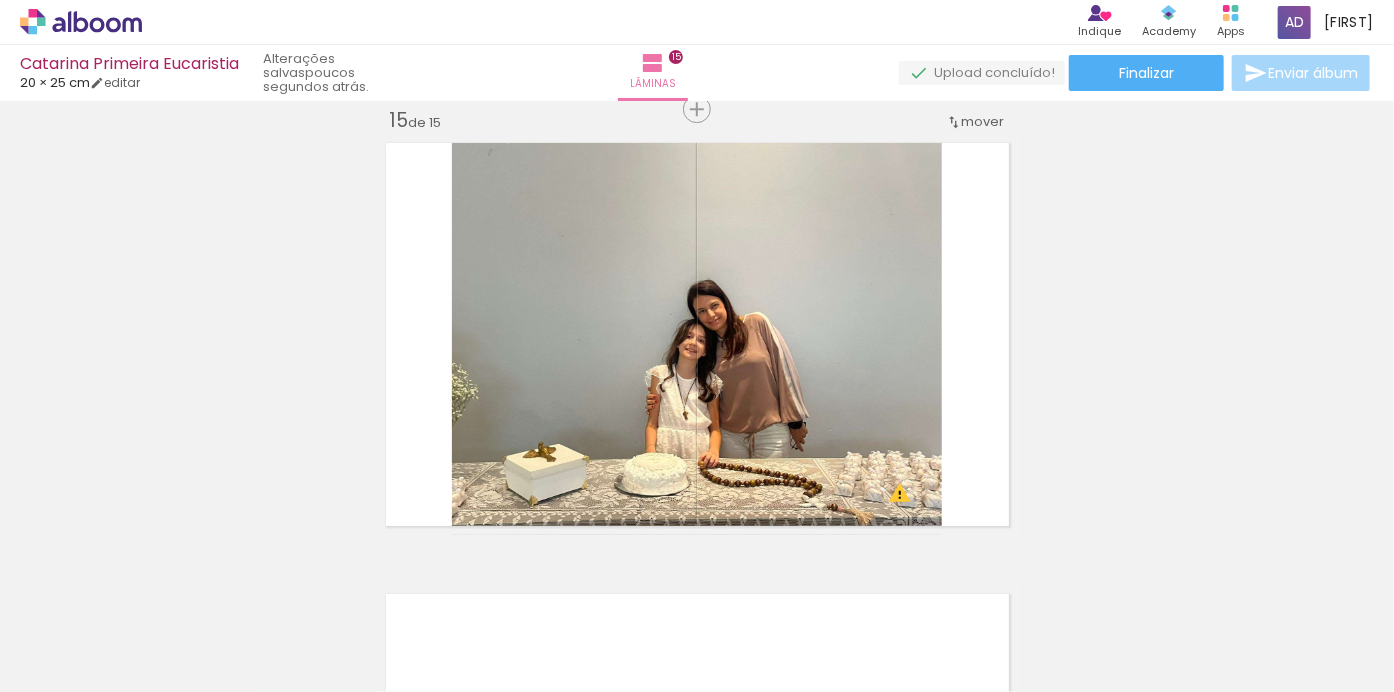 drag, startPoint x: 1332, startPoint y: 655, endPoint x: 996, endPoint y: 486, distance: 376.1077 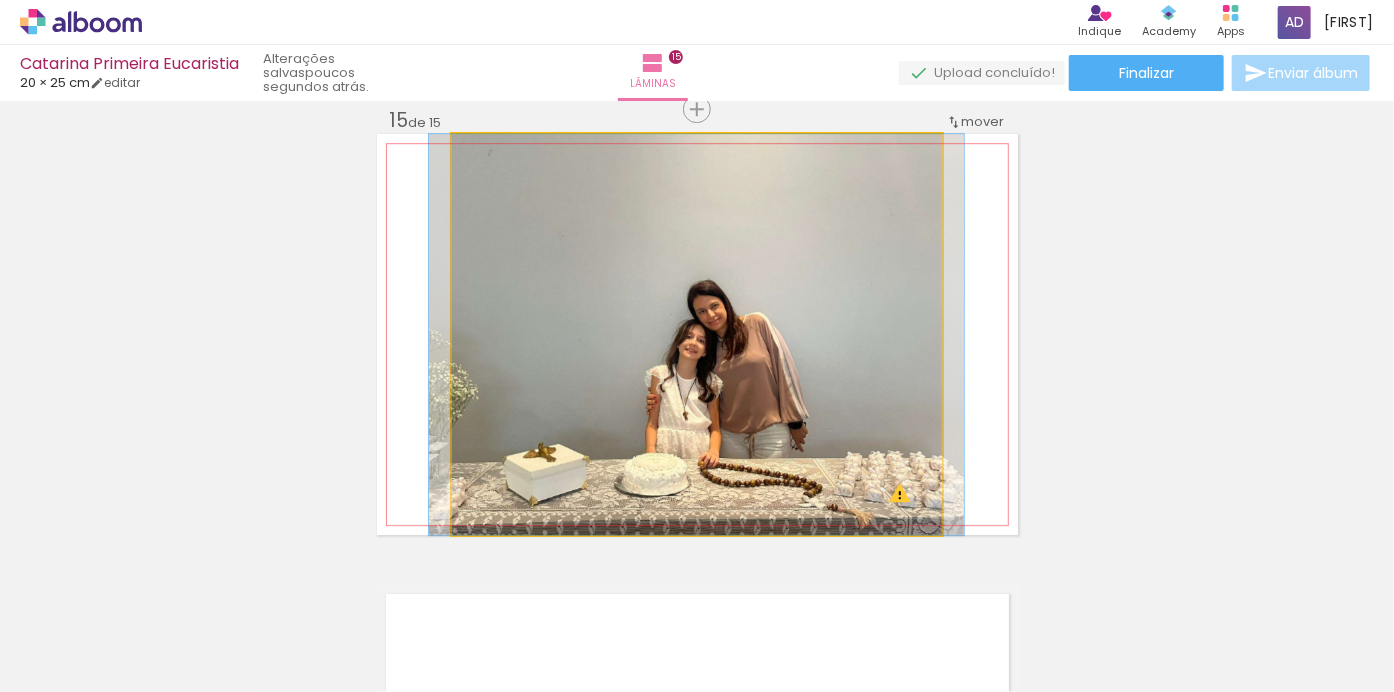 click 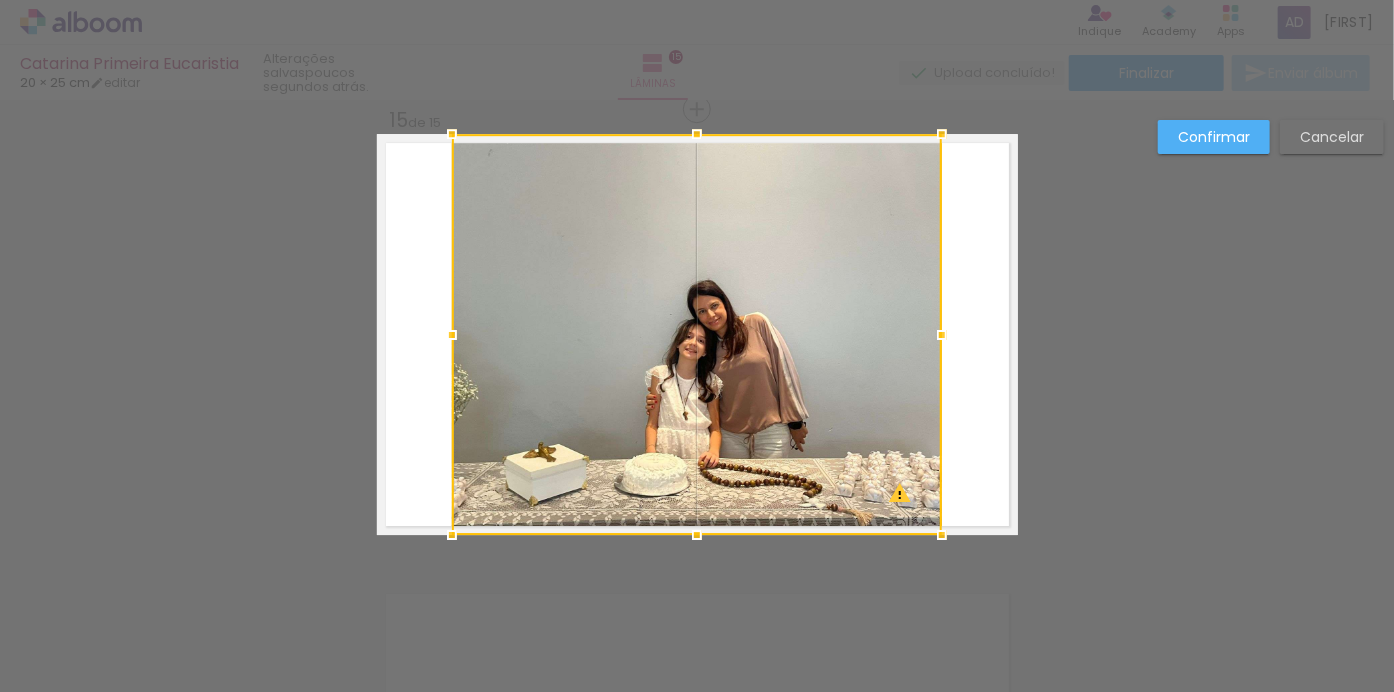 click on "Confirmar" at bounding box center [0, 0] 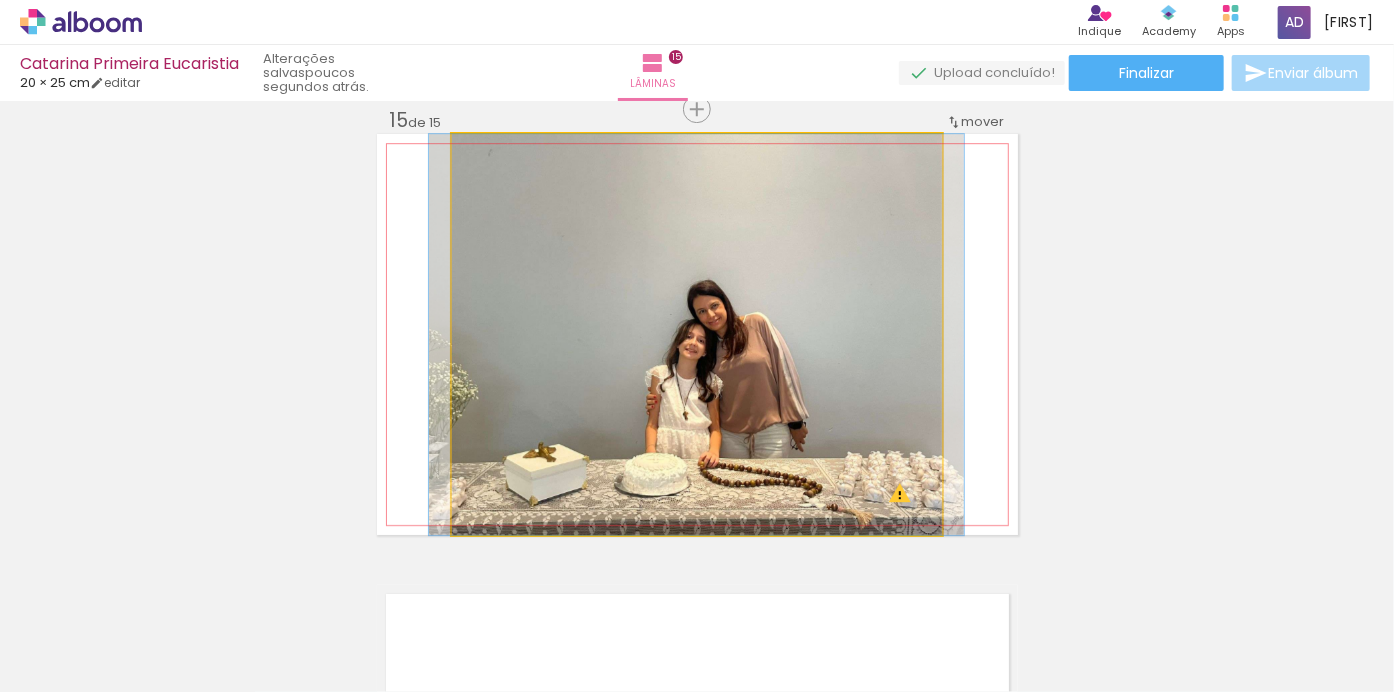 click 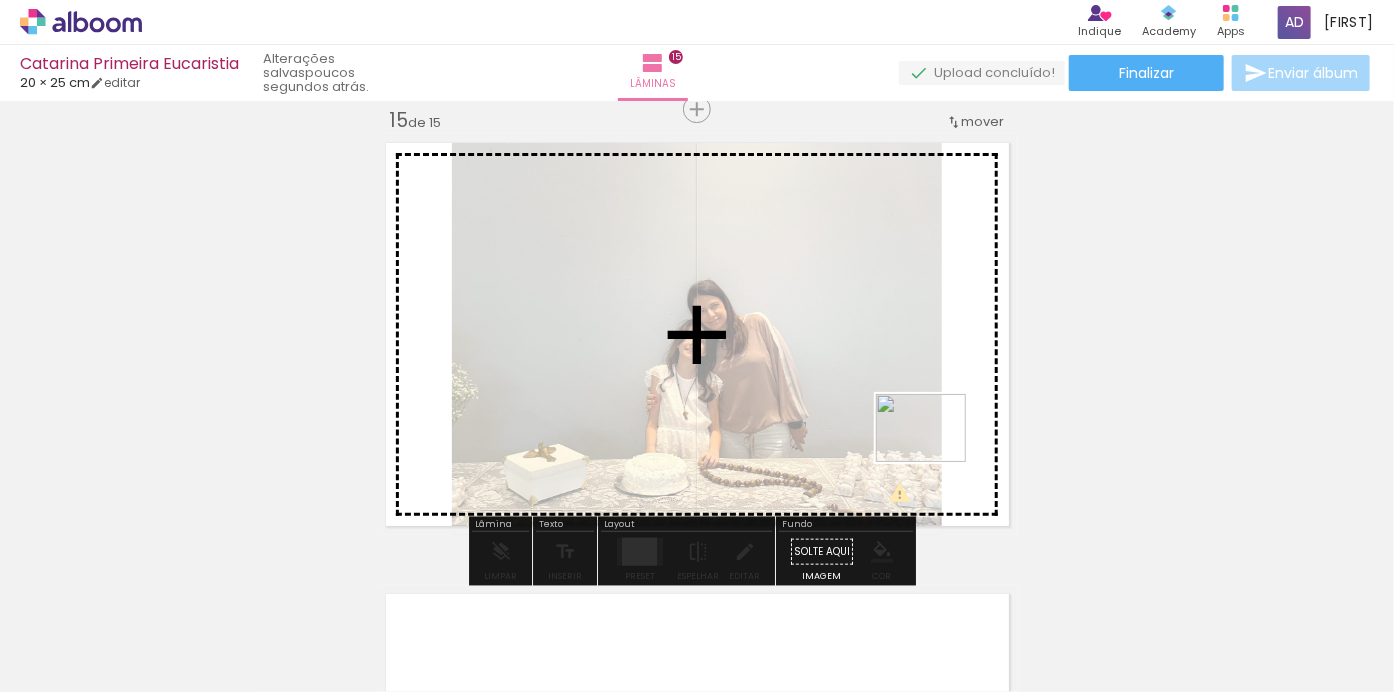 drag, startPoint x: 1329, startPoint y: 641, endPoint x: 936, endPoint y: 454, distance: 435.22177 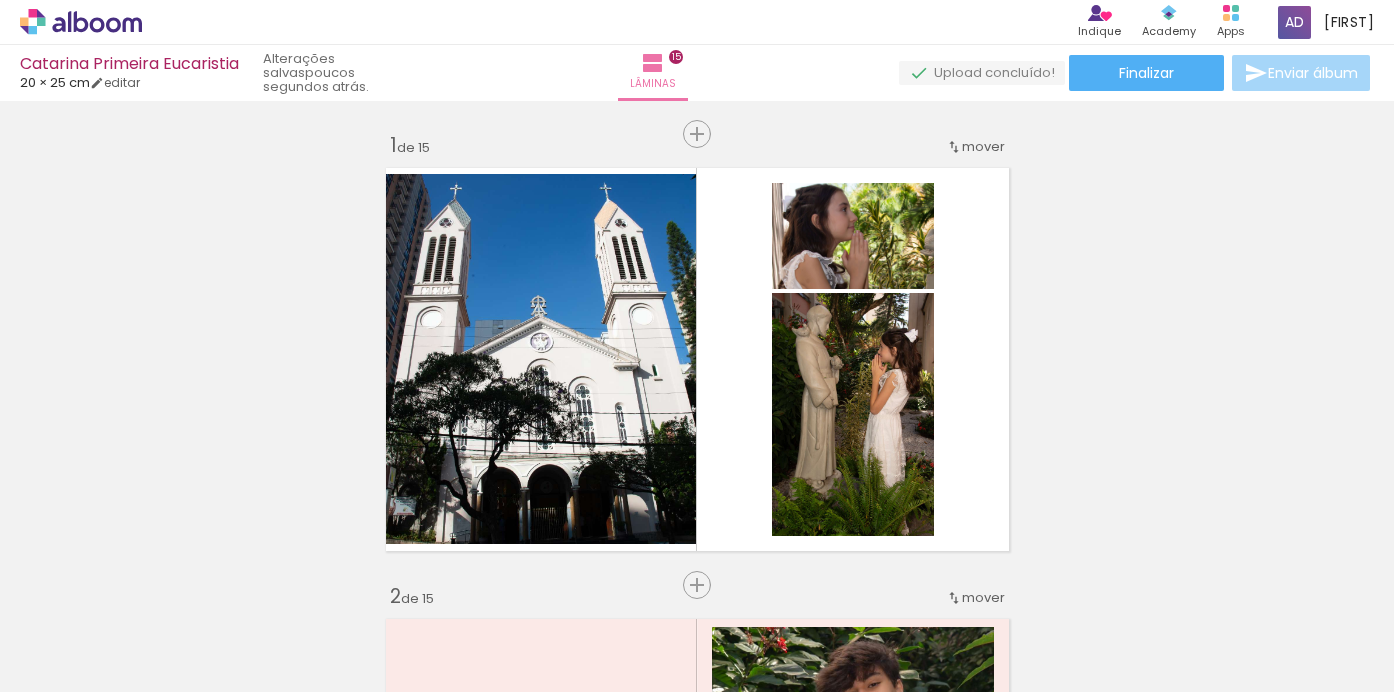 scroll, scrollTop: 0, scrollLeft: 0, axis: both 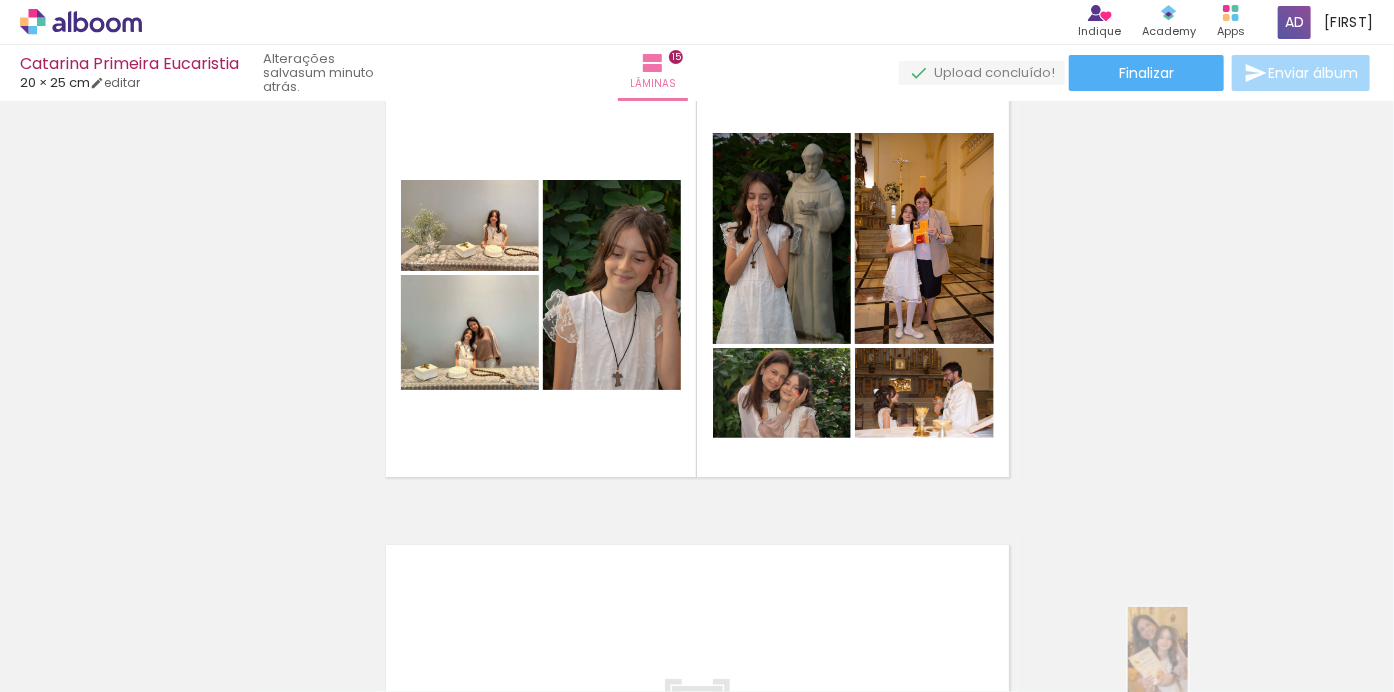 drag, startPoint x: 1264, startPoint y: 675, endPoint x: 1188, endPoint y: 667, distance: 76.41989 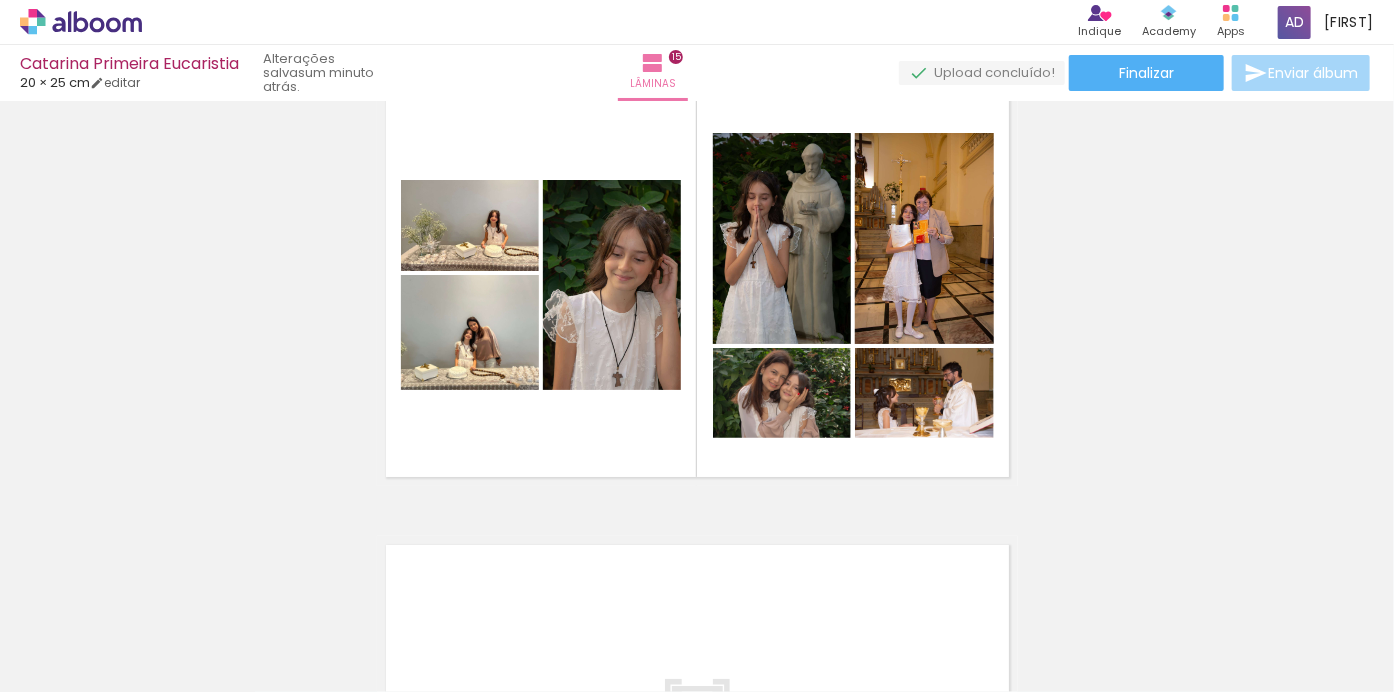 scroll, scrollTop: 0, scrollLeft: 3022, axis: horizontal 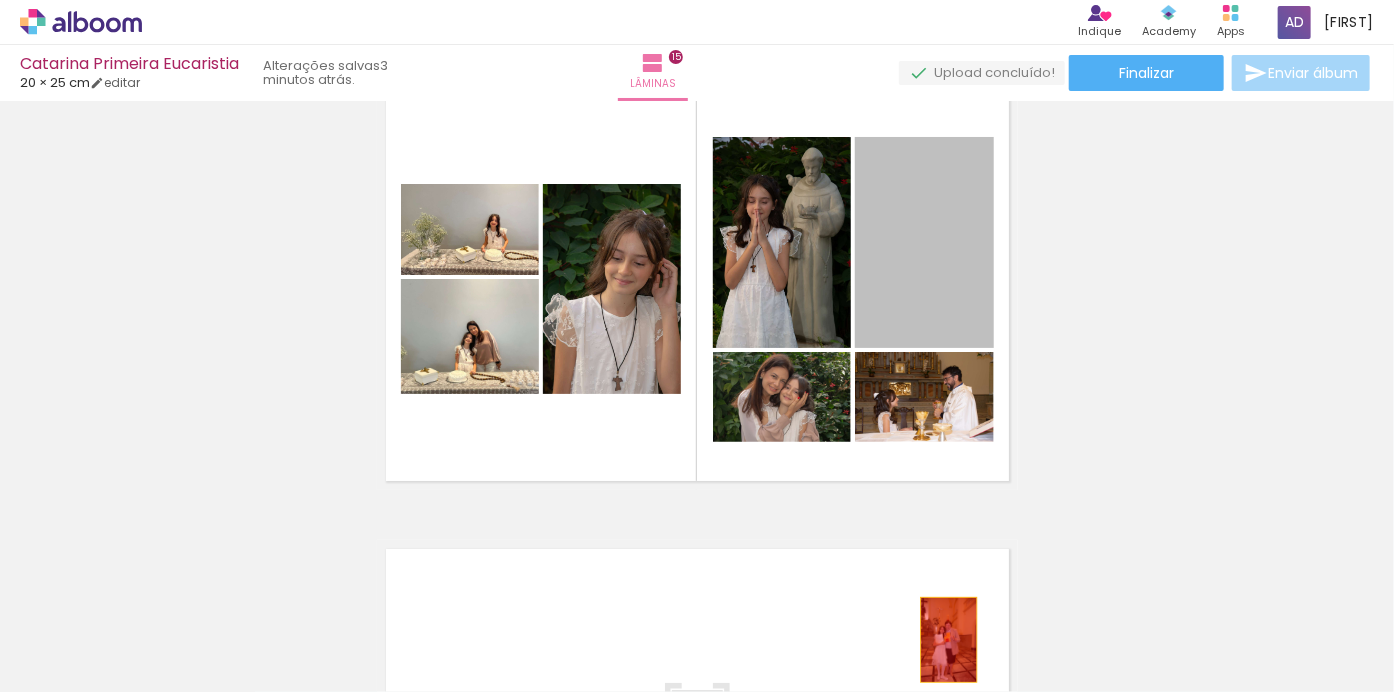 drag, startPoint x: 921, startPoint y: 262, endPoint x: 941, endPoint y: 639, distance: 377.53012 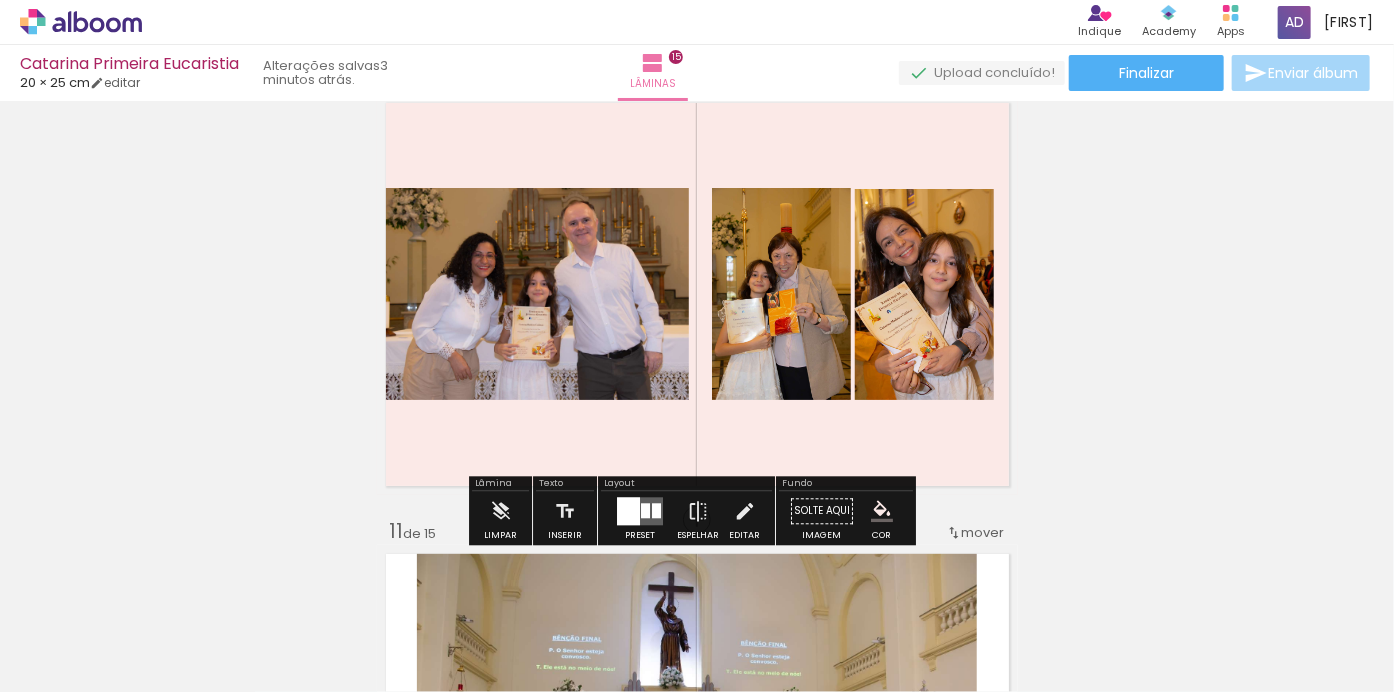 scroll, scrollTop: 4084, scrollLeft: 0, axis: vertical 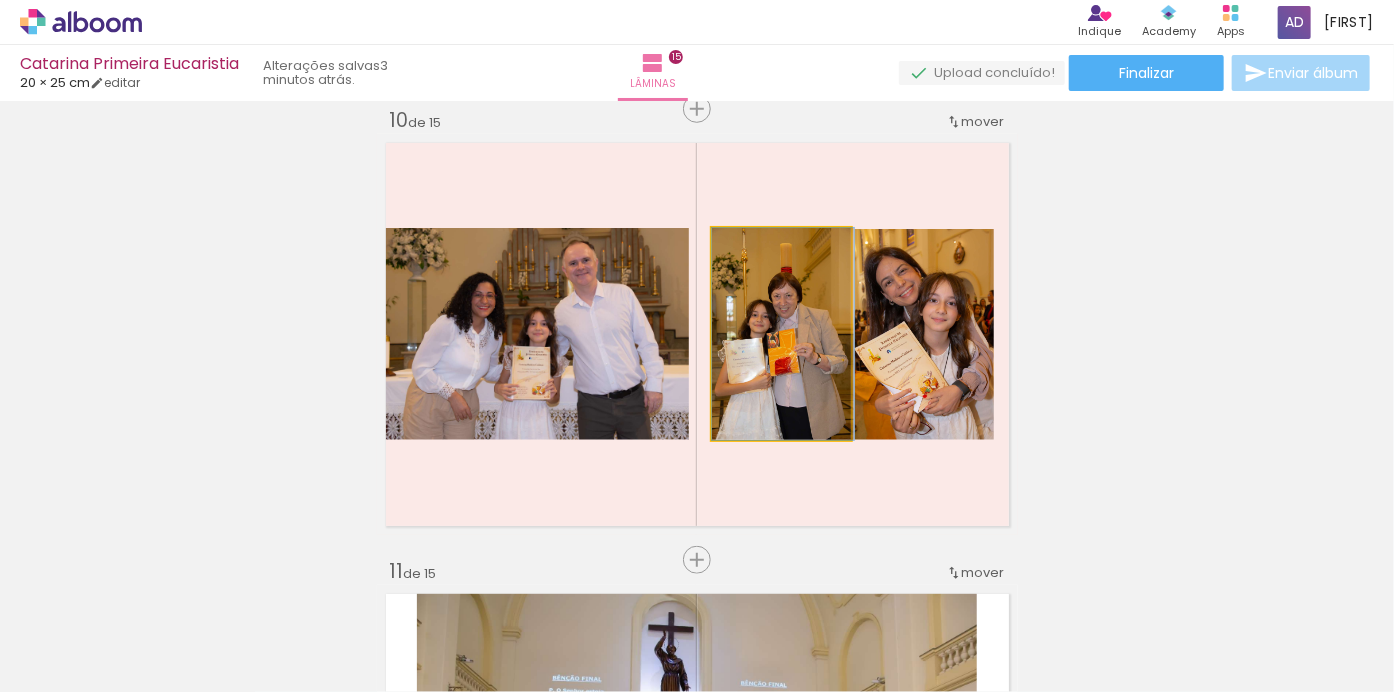 click 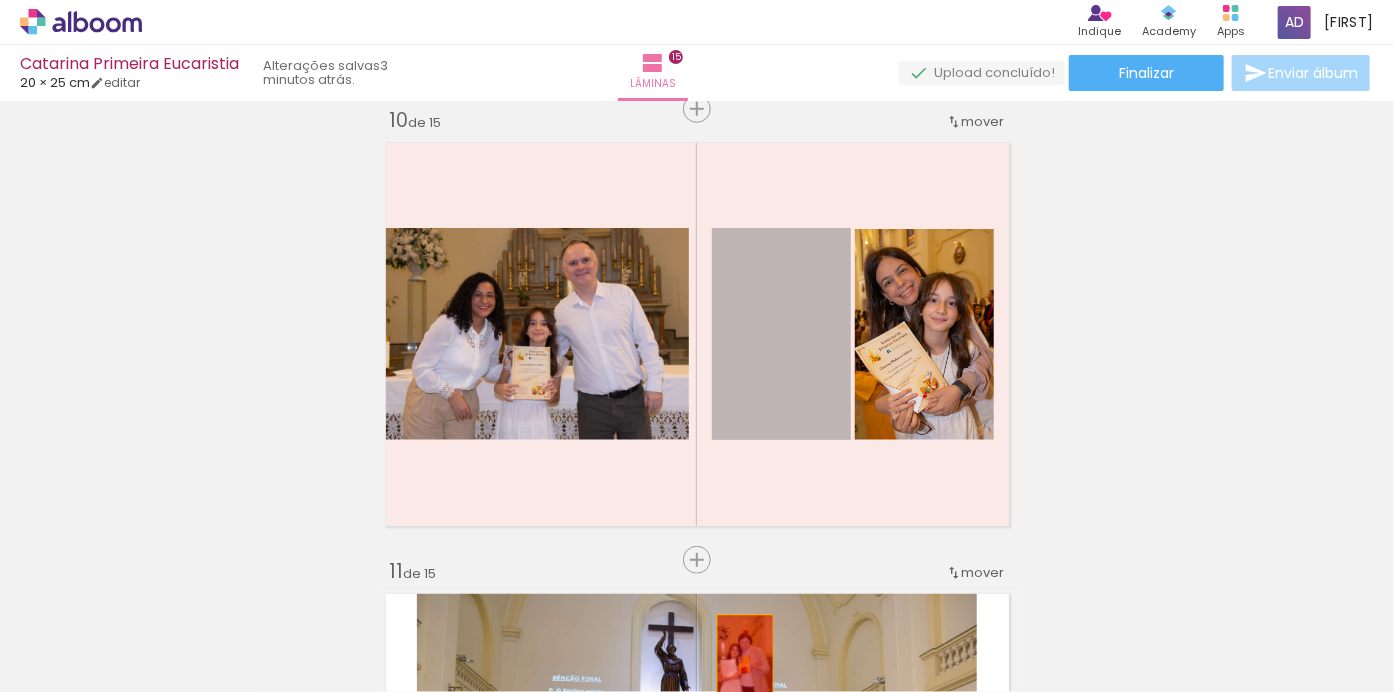drag, startPoint x: 766, startPoint y: 313, endPoint x: 738, endPoint y: 657, distance: 345.13766 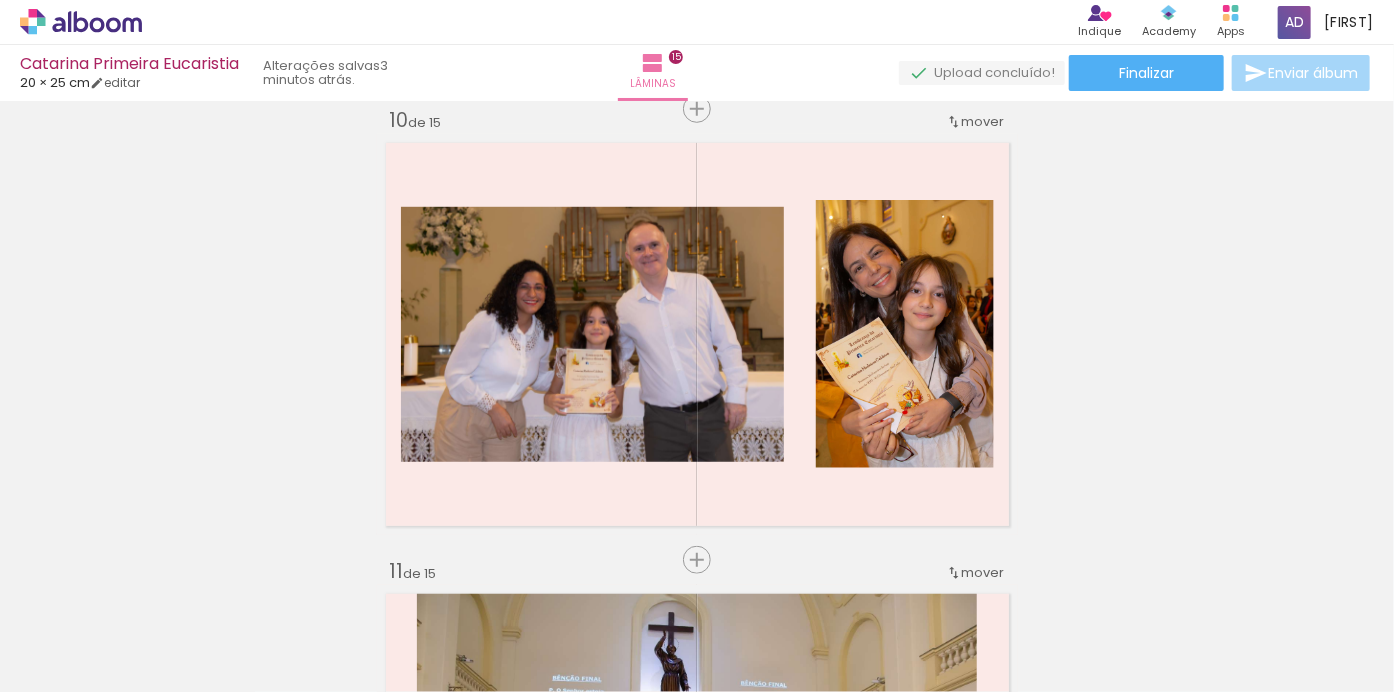 scroll, scrollTop: 0, scrollLeft: 0, axis: both 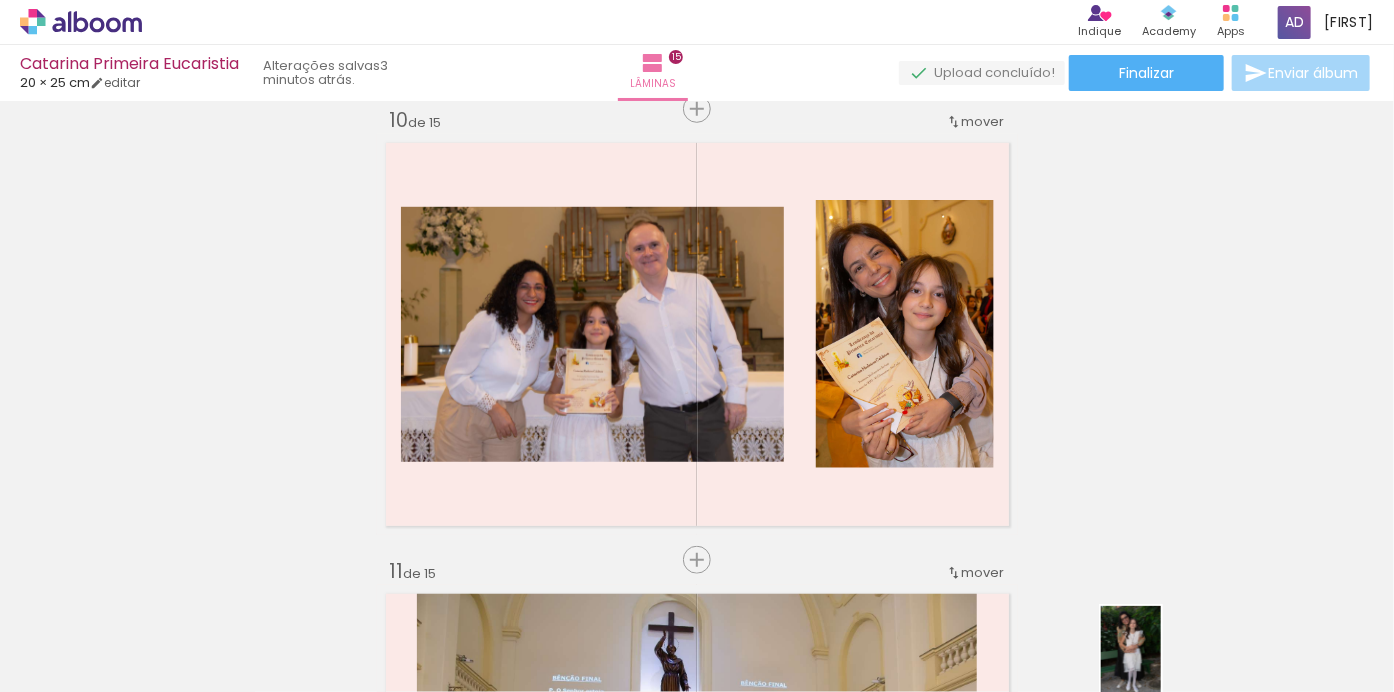 drag, startPoint x: 1130, startPoint y: 671, endPoint x: 1161, endPoint y: 666, distance: 31.400637 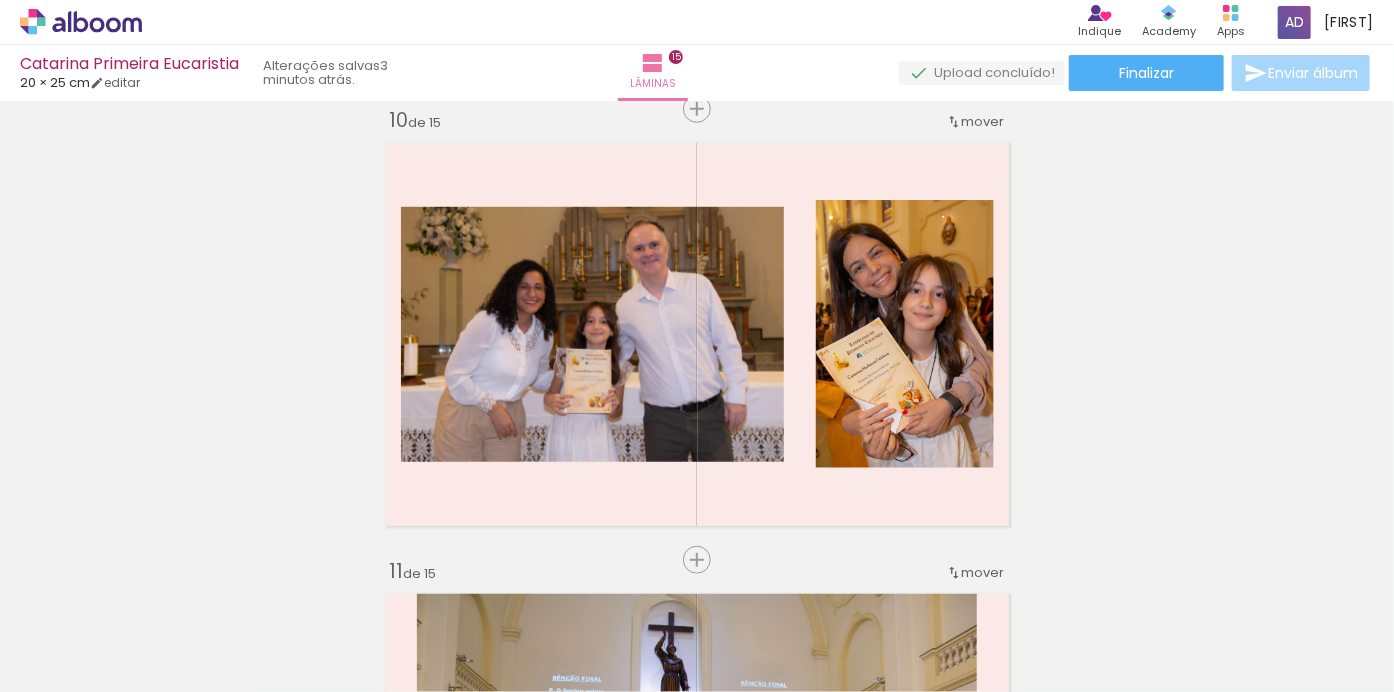 drag, startPoint x: 1161, startPoint y: 666, endPoint x: 1132, endPoint y: 659, distance: 29.832869 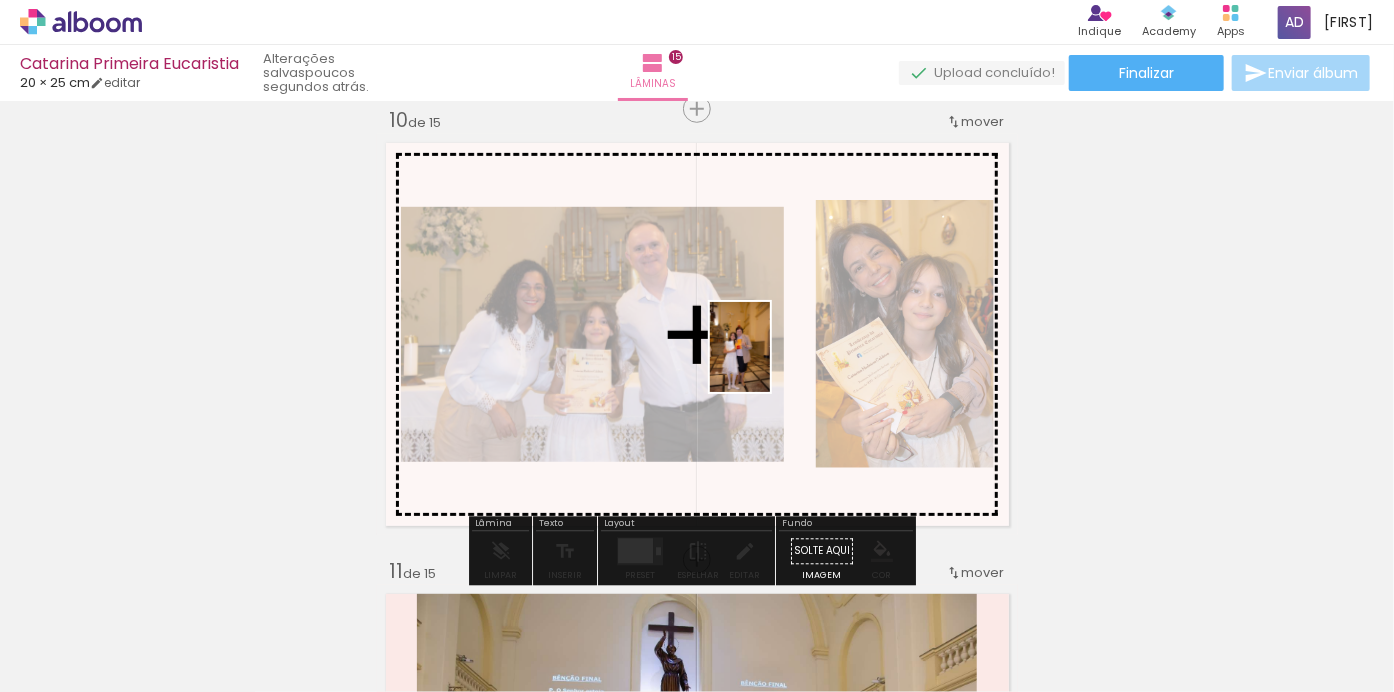 drag, startPoint x: 743, startPoint y: 645, endPoint x: 770, endPoint y: 360, distance: 286.2761 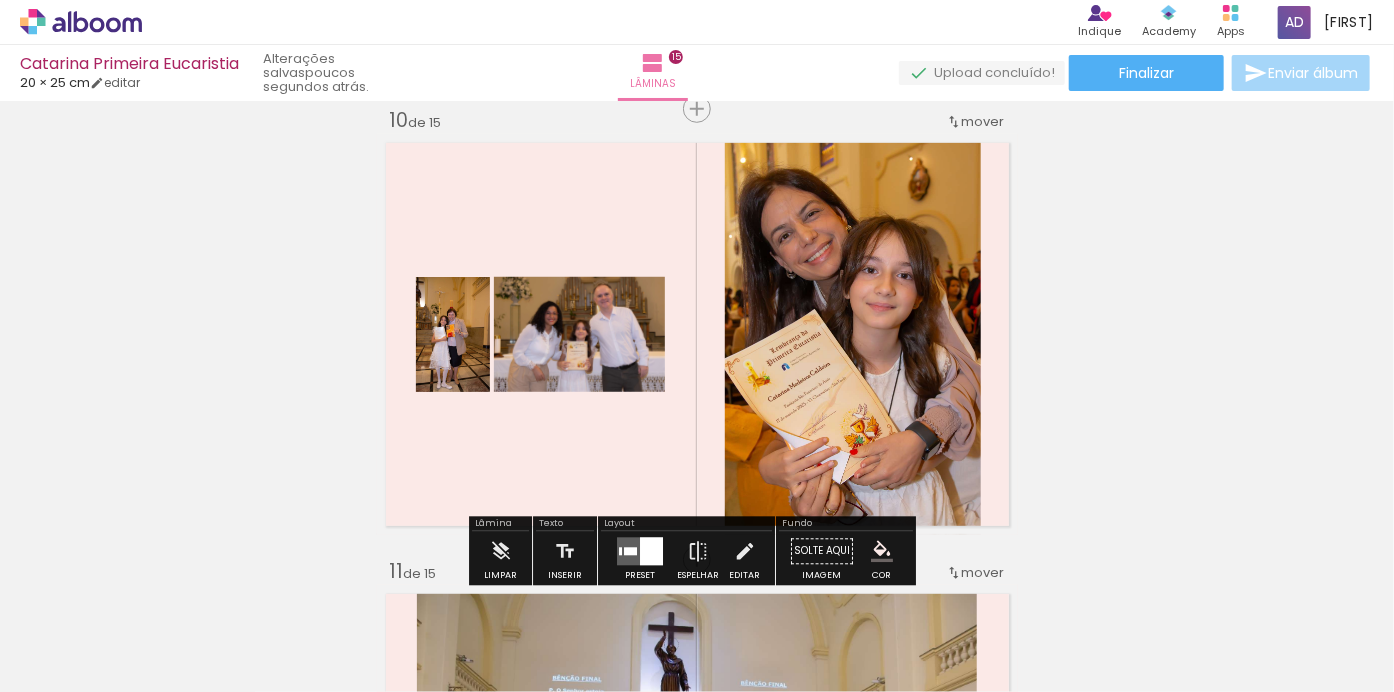 click at bounding box center [651, 552] 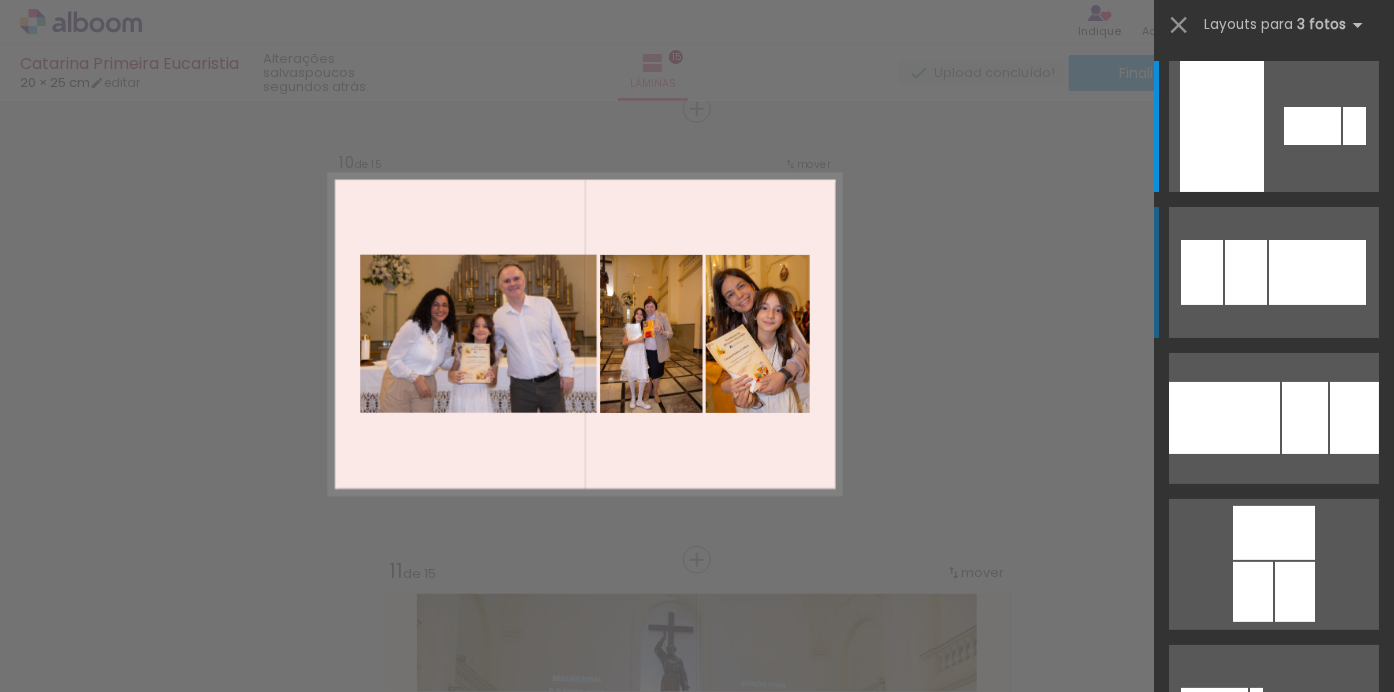 click at bounding box center [1317, 272] 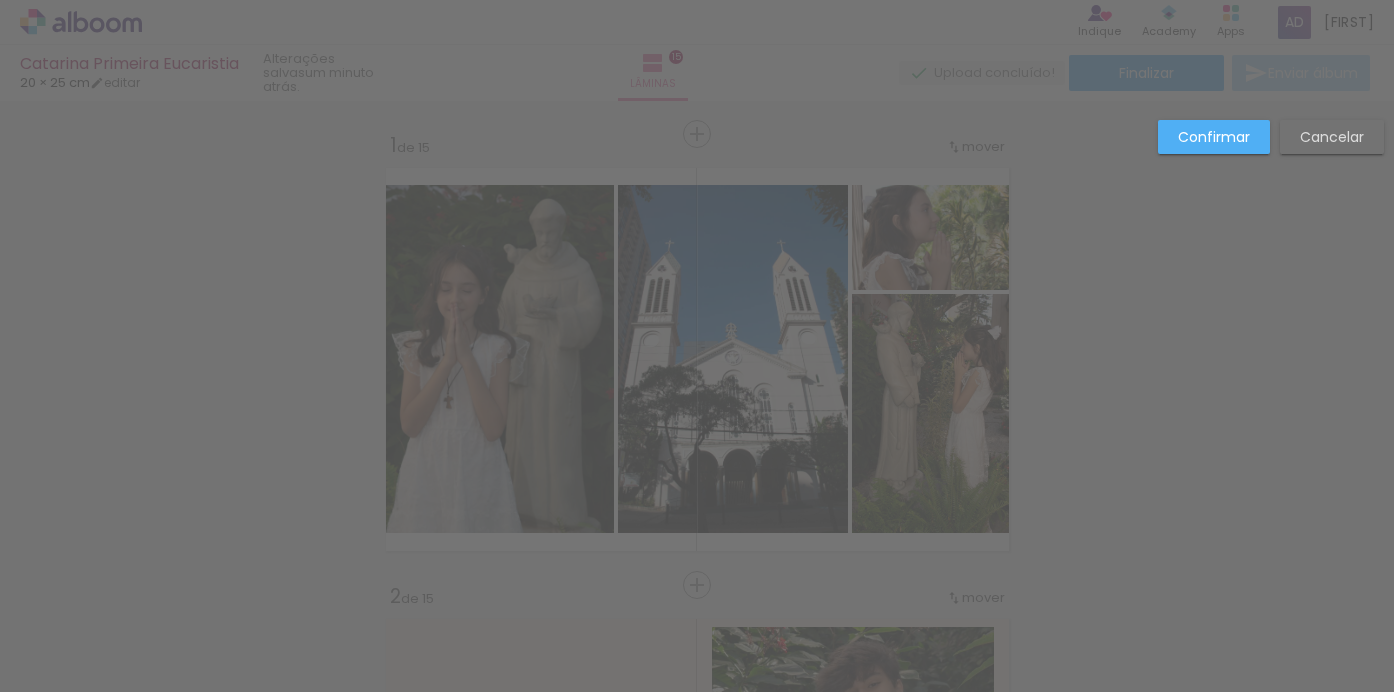 scroll, scrollTop: 0, scrollLeft: 0, axis: both 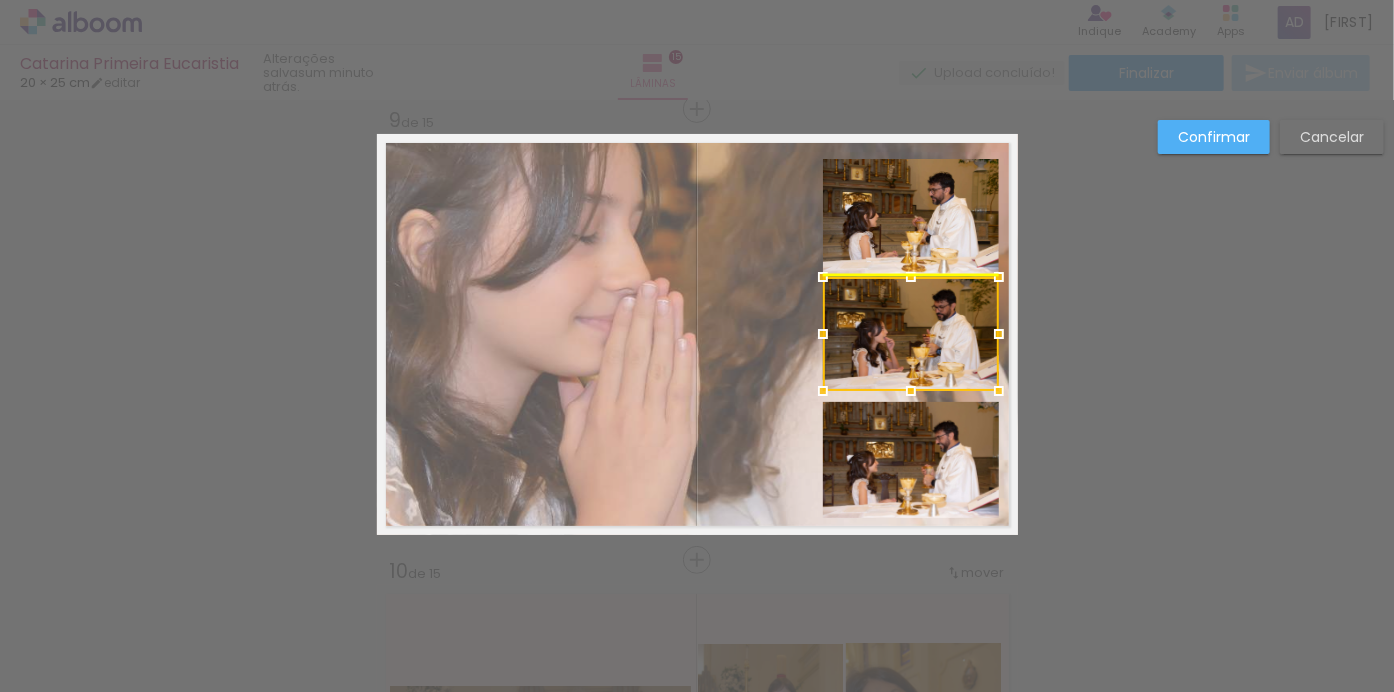 click at bounding box center (911, 334) 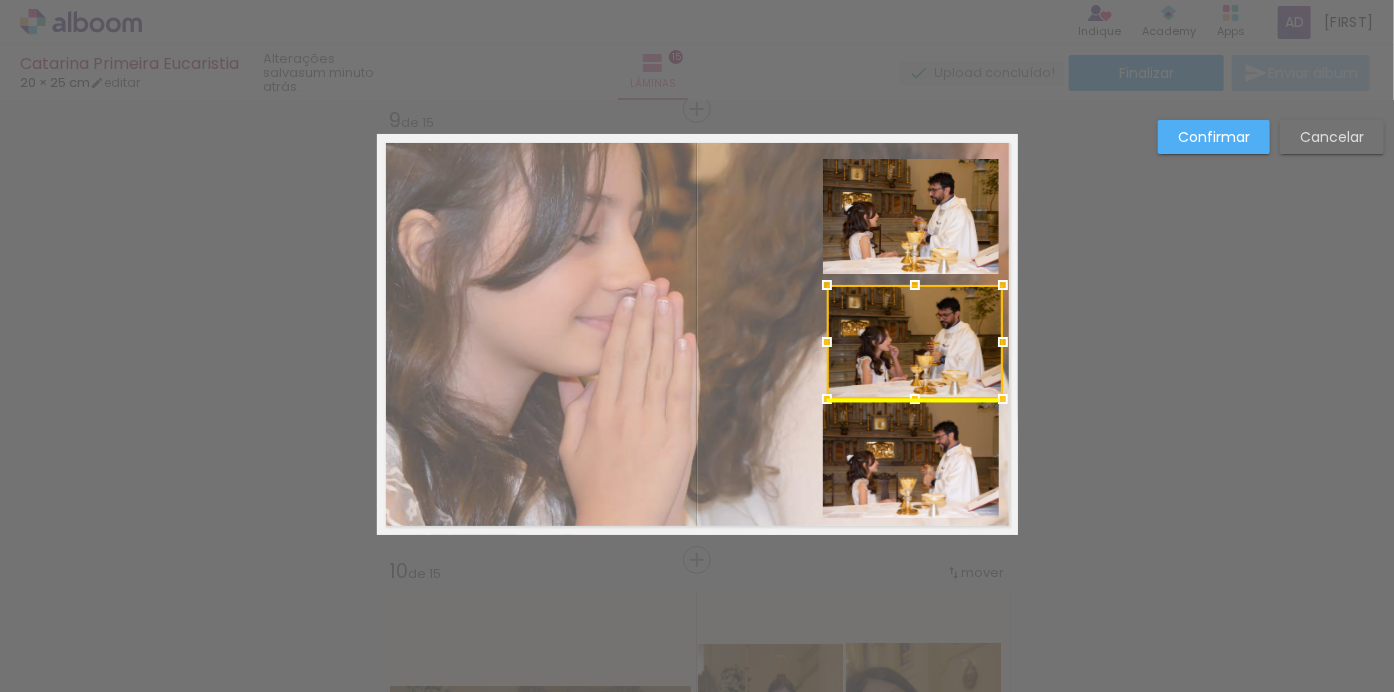 click at bounding box center (915, 342) 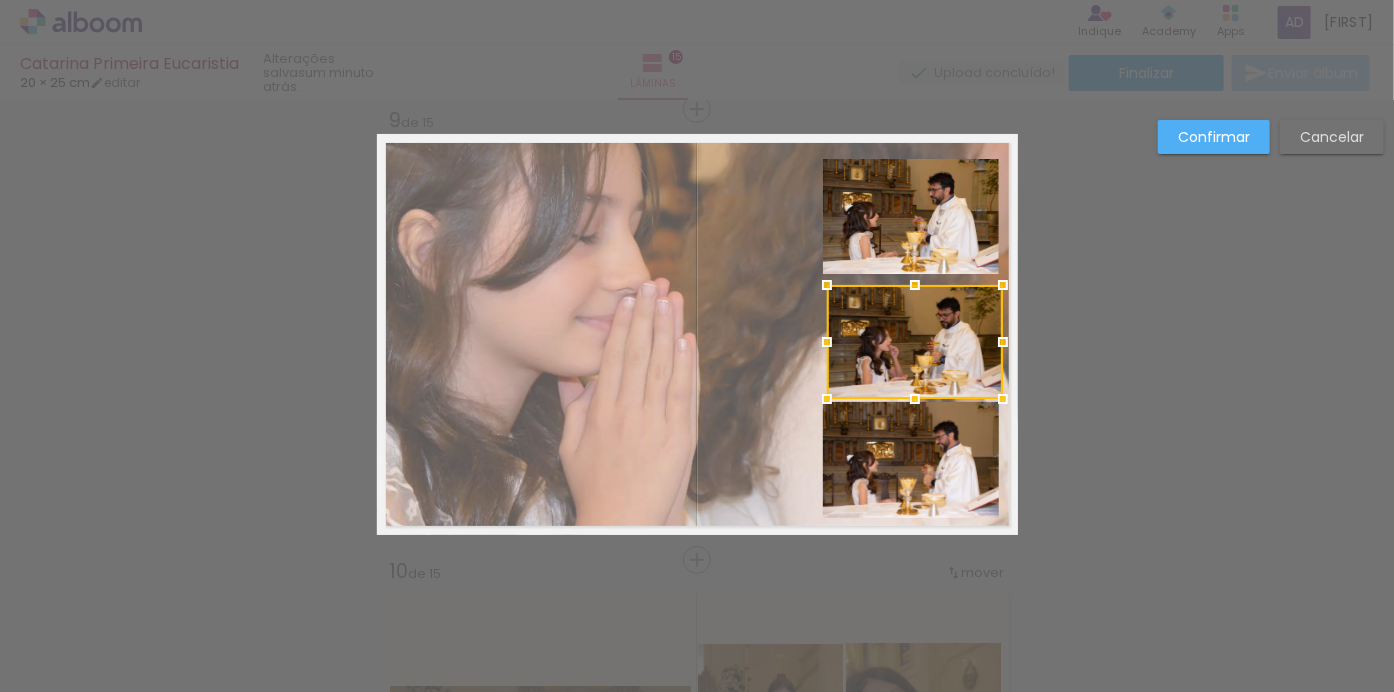 click at bounding box center [697, 334] 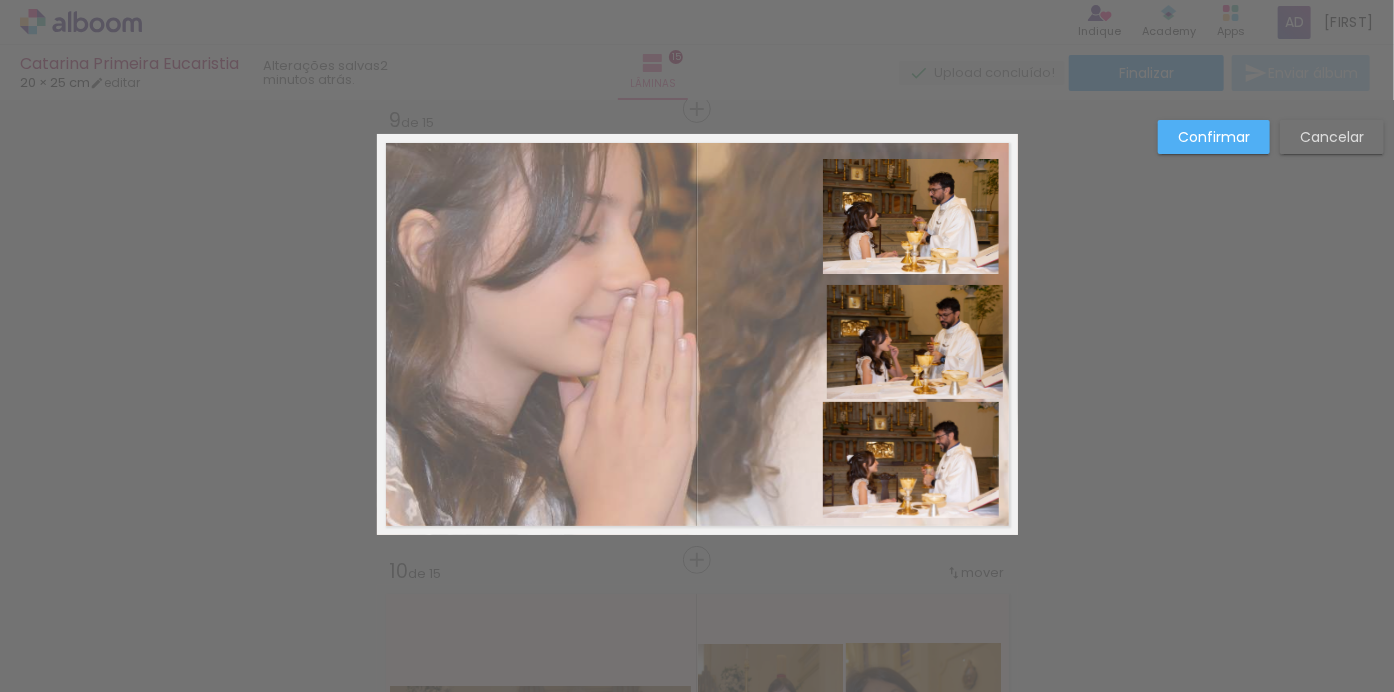 click 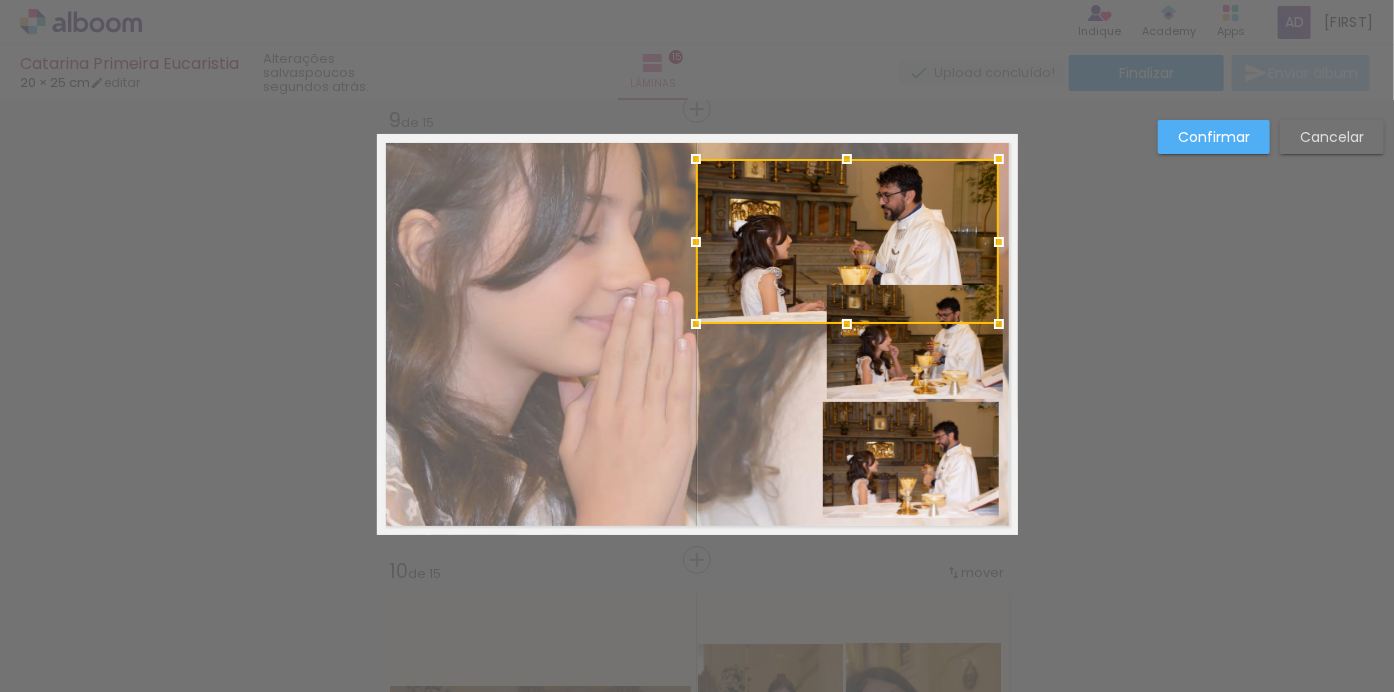 drag, startPoint x: 818, startPoint y: 277, endPoint x: 691, endPoint y: 327, distance: 136.4881 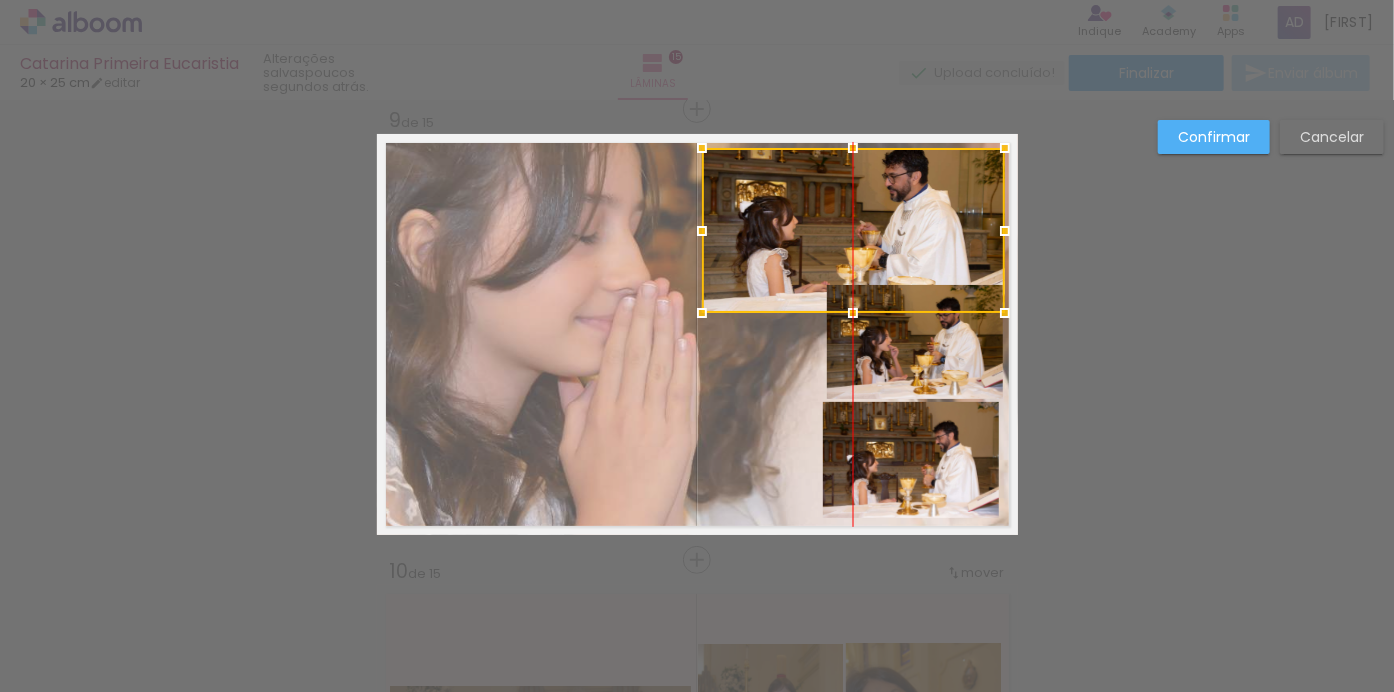 drag, startPoint x: 765, startPoint y: 224, endPoint x: 766, endPoint y: 213, distance: 11.045361 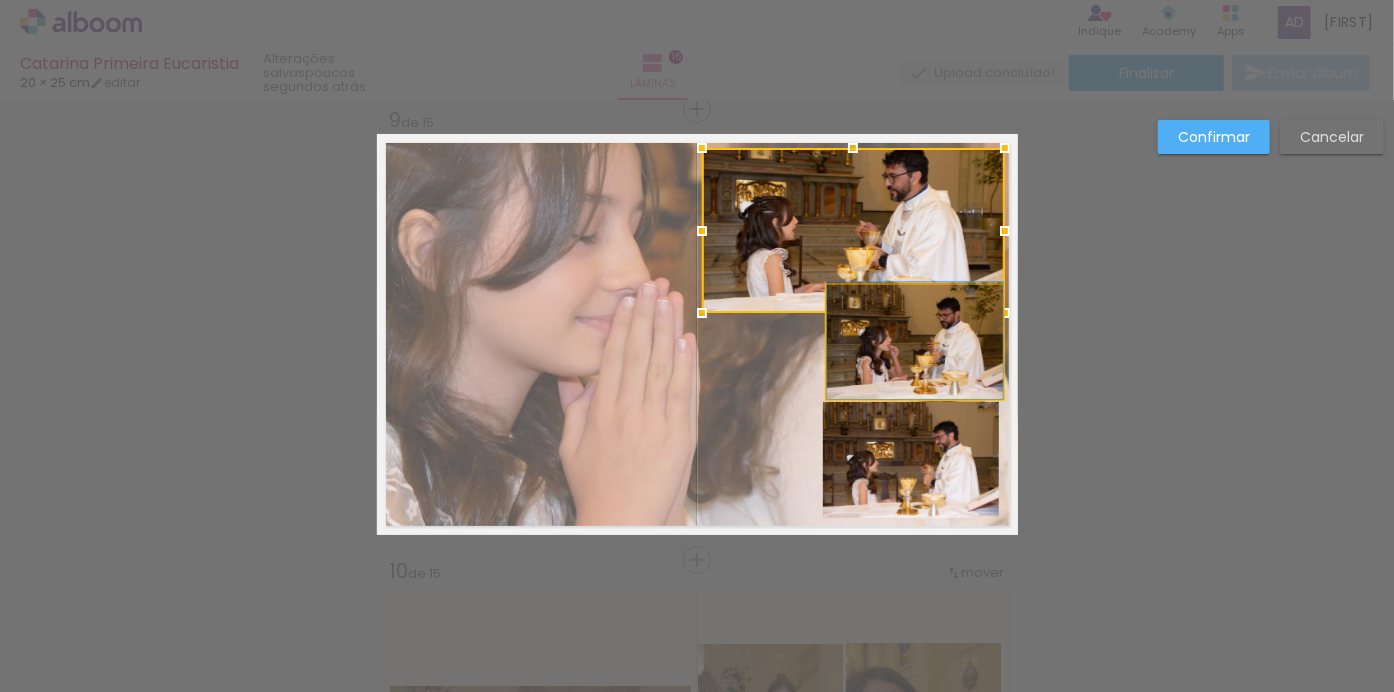 click 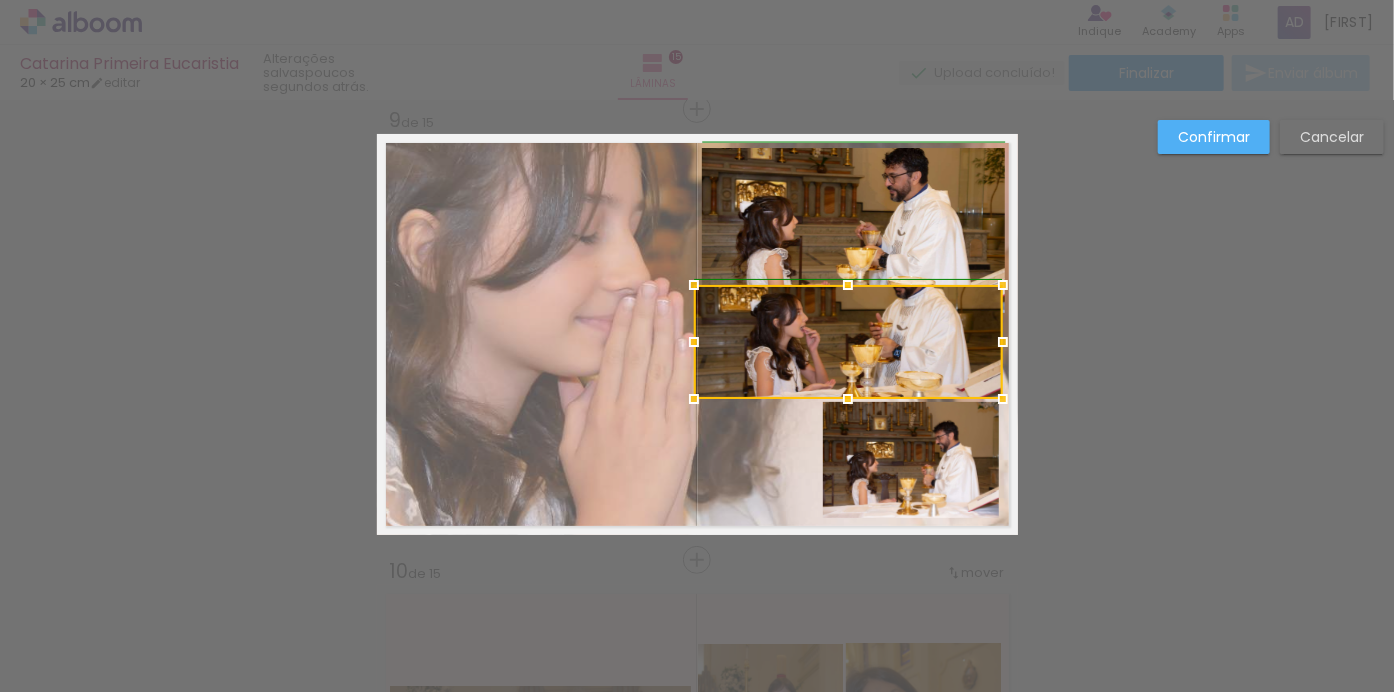 drag, startPoint x: 821, startPoint y: 346, endPoint x: 703, endPoint y: 360, distance: 118.82761 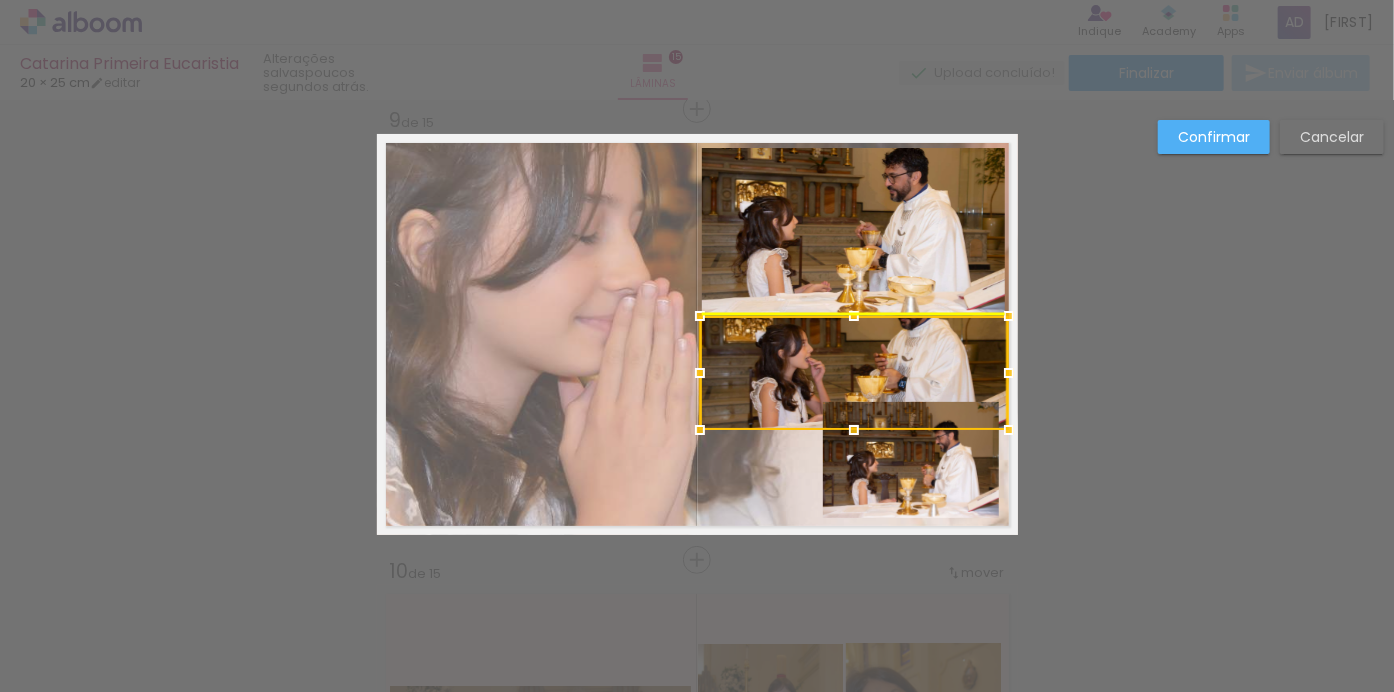 drag, startPoint x: 853, startPoint y: 331, endPoint x: 848, endPoint y: 347, distance: 16.763054 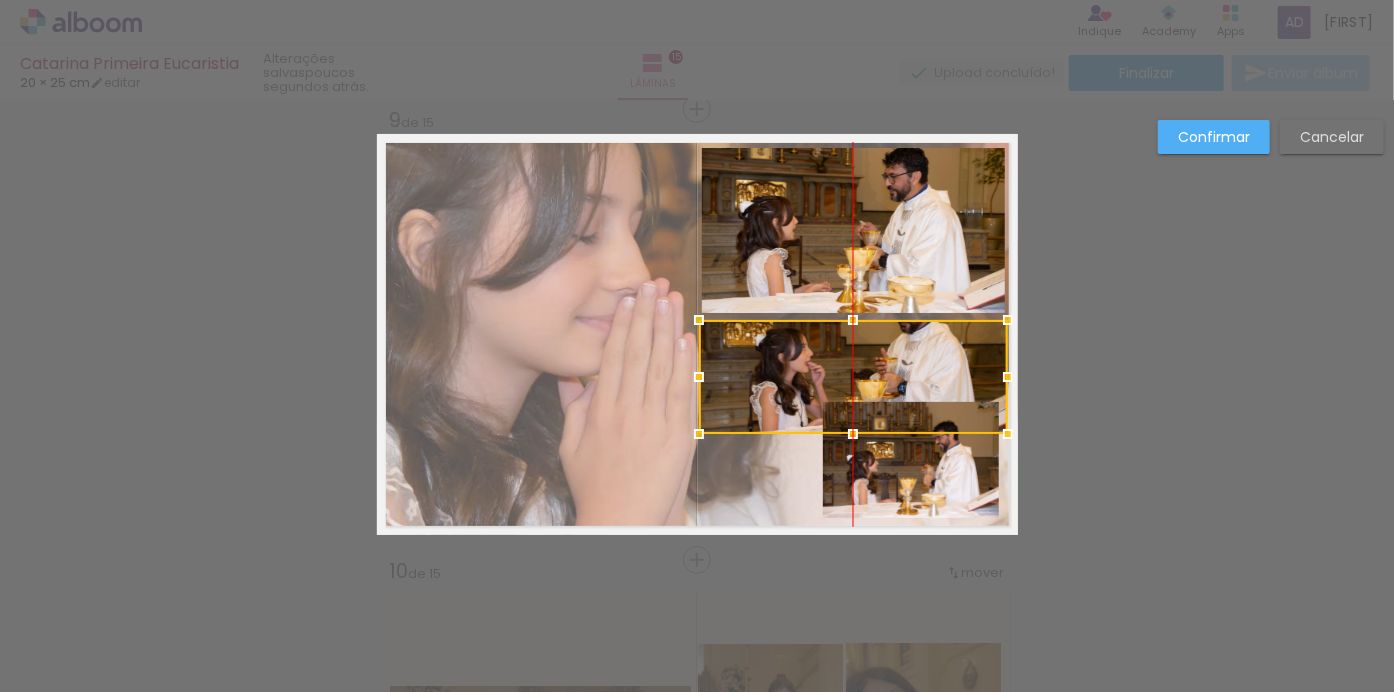 click at bounding box center (853, 377) 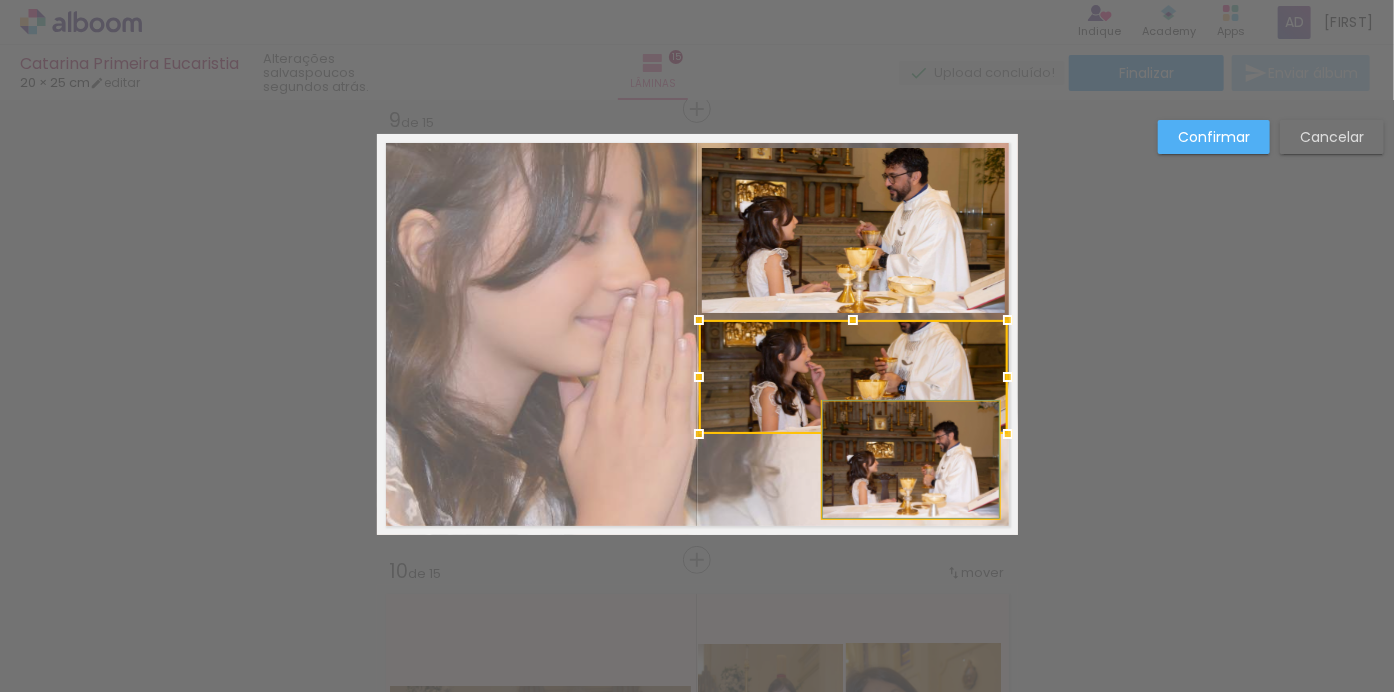 click 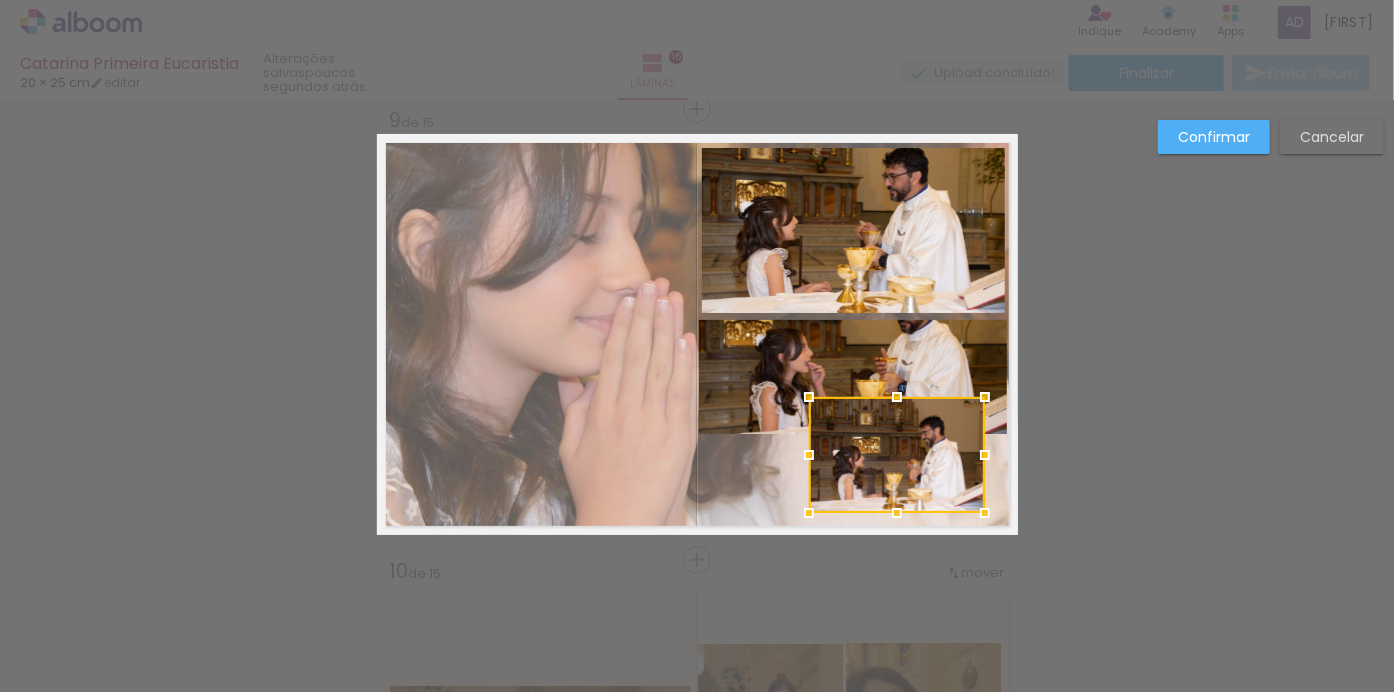 drag, startPoint x: 912, startPoint y: 482, endPoint x: 897, endPoint y: 477, distance: 15.811388 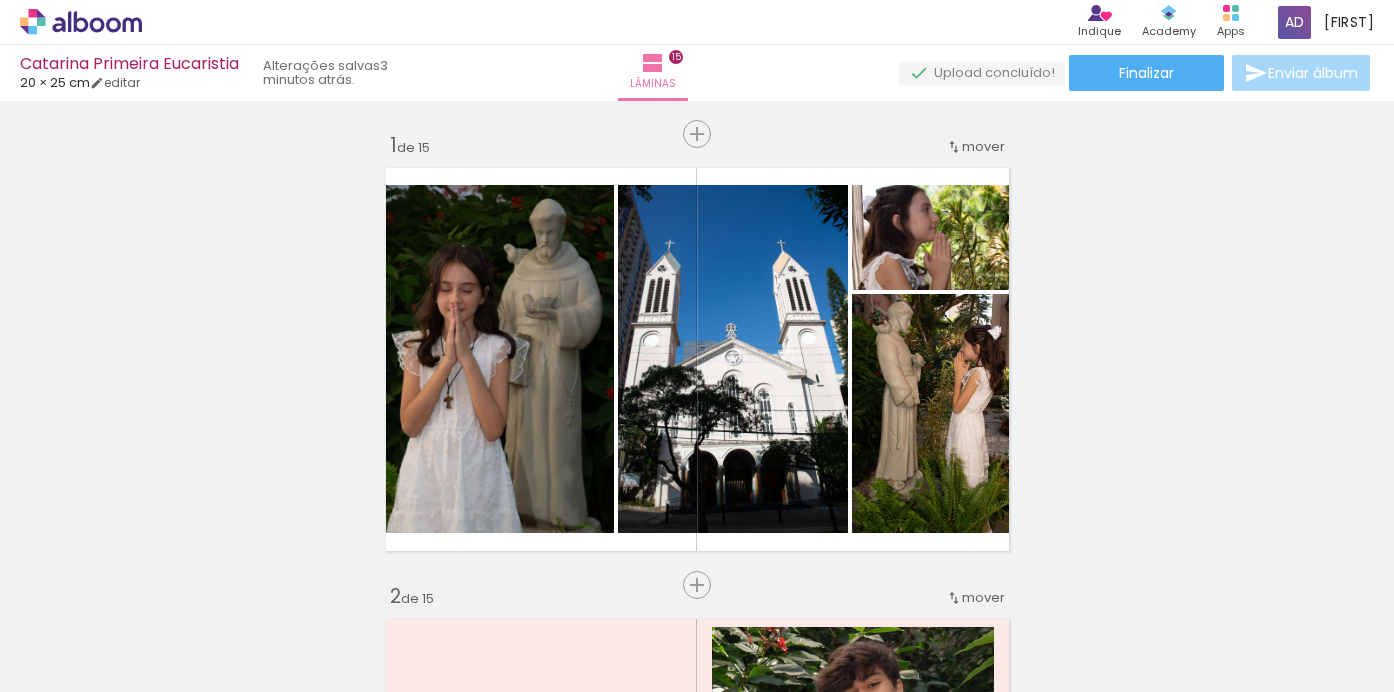 scroll, scrollTop: 0, scrollLeft: 0, axis: both 